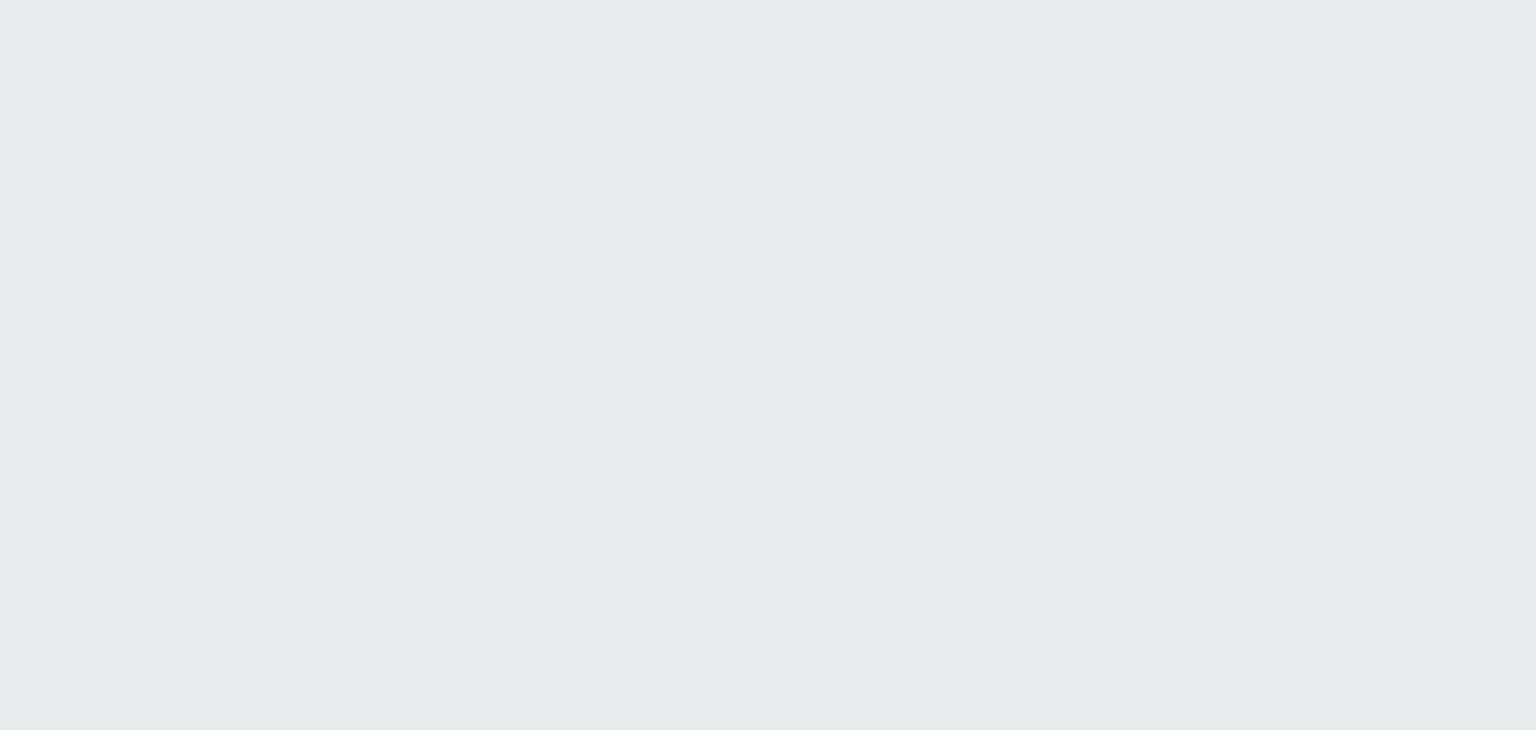 scroll, scrollTop: 0, scrollLeft: 0, axis: both 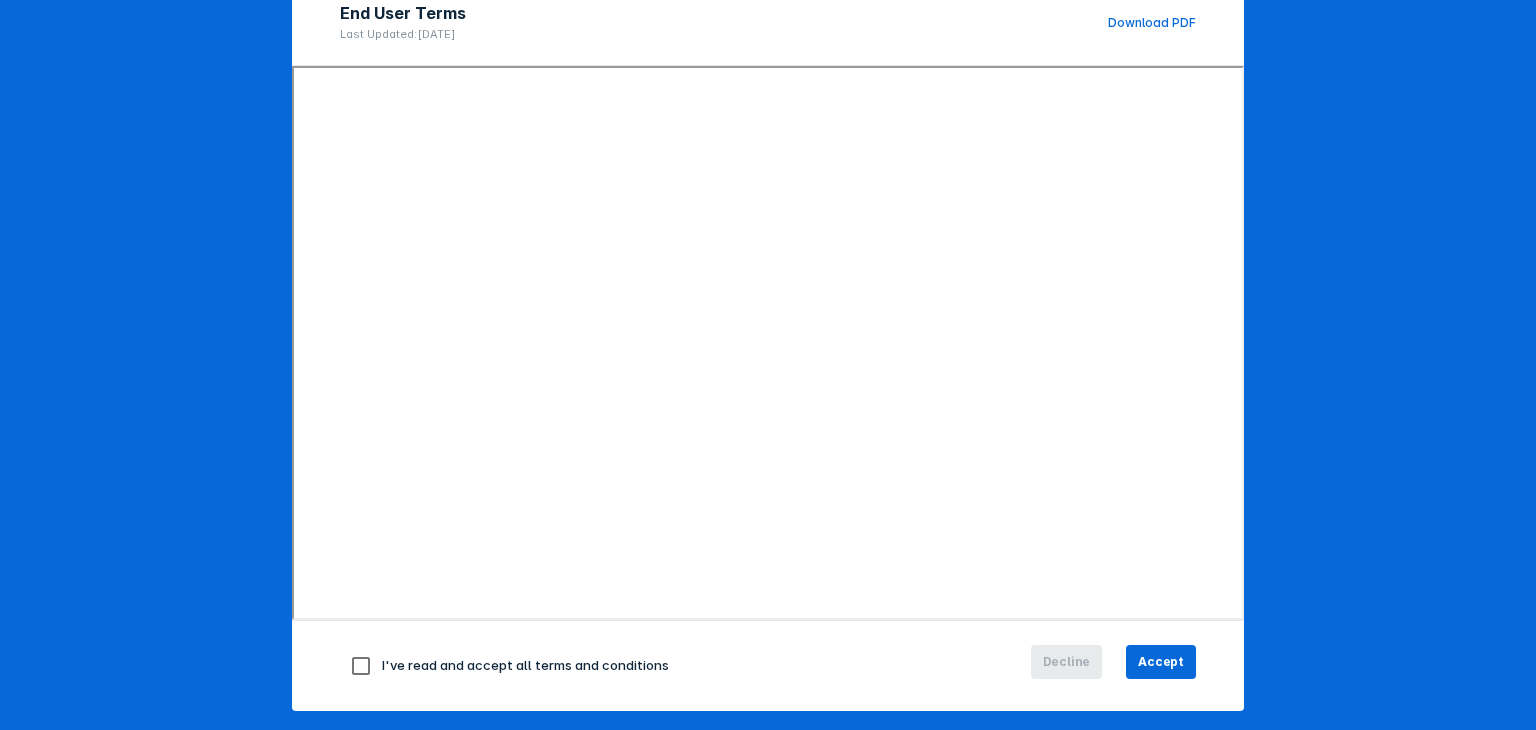 click at bounding box center [361, 666] 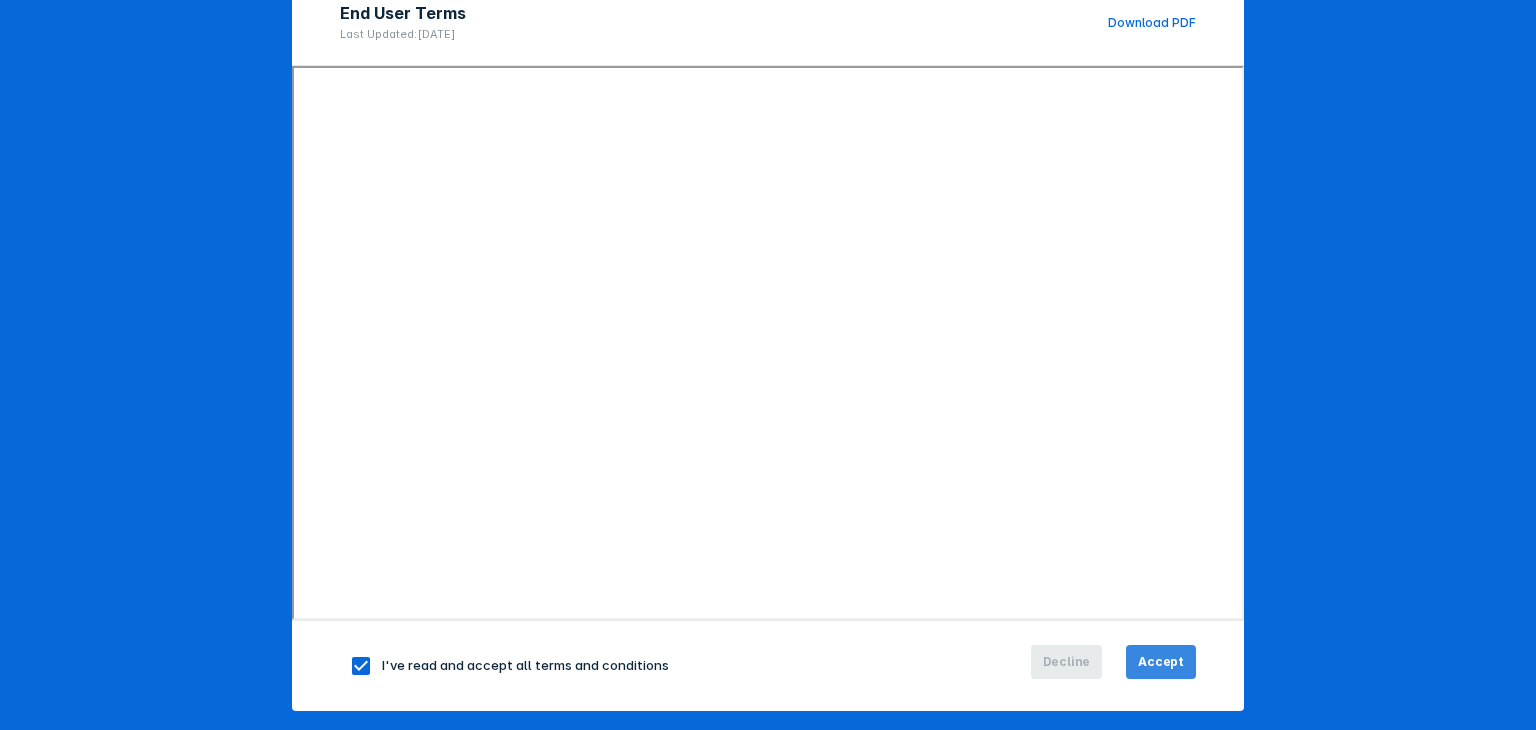click on "Accept" at bounding box center (1161, 662) 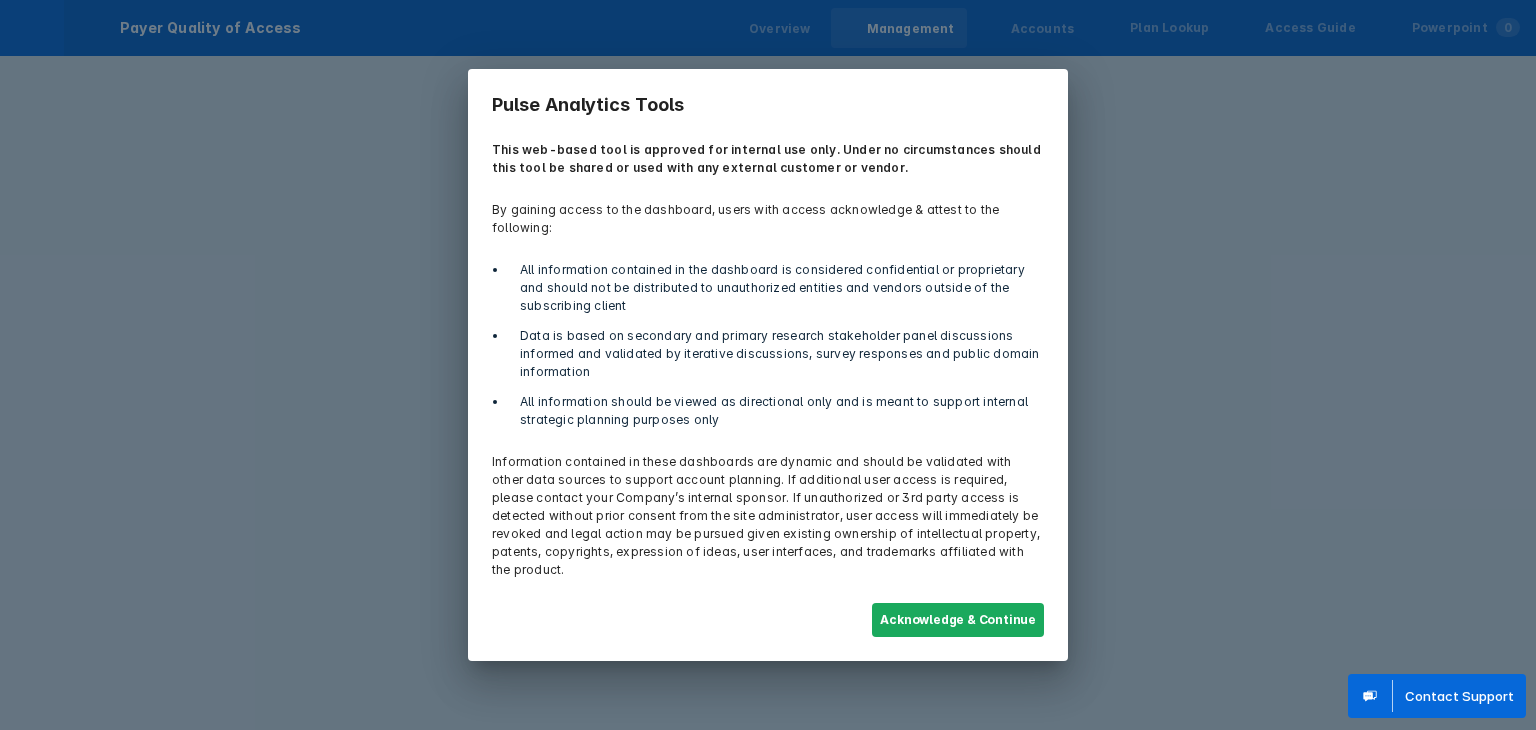 click on "Acknowledge & Continue" at bounding box center (958, 620) 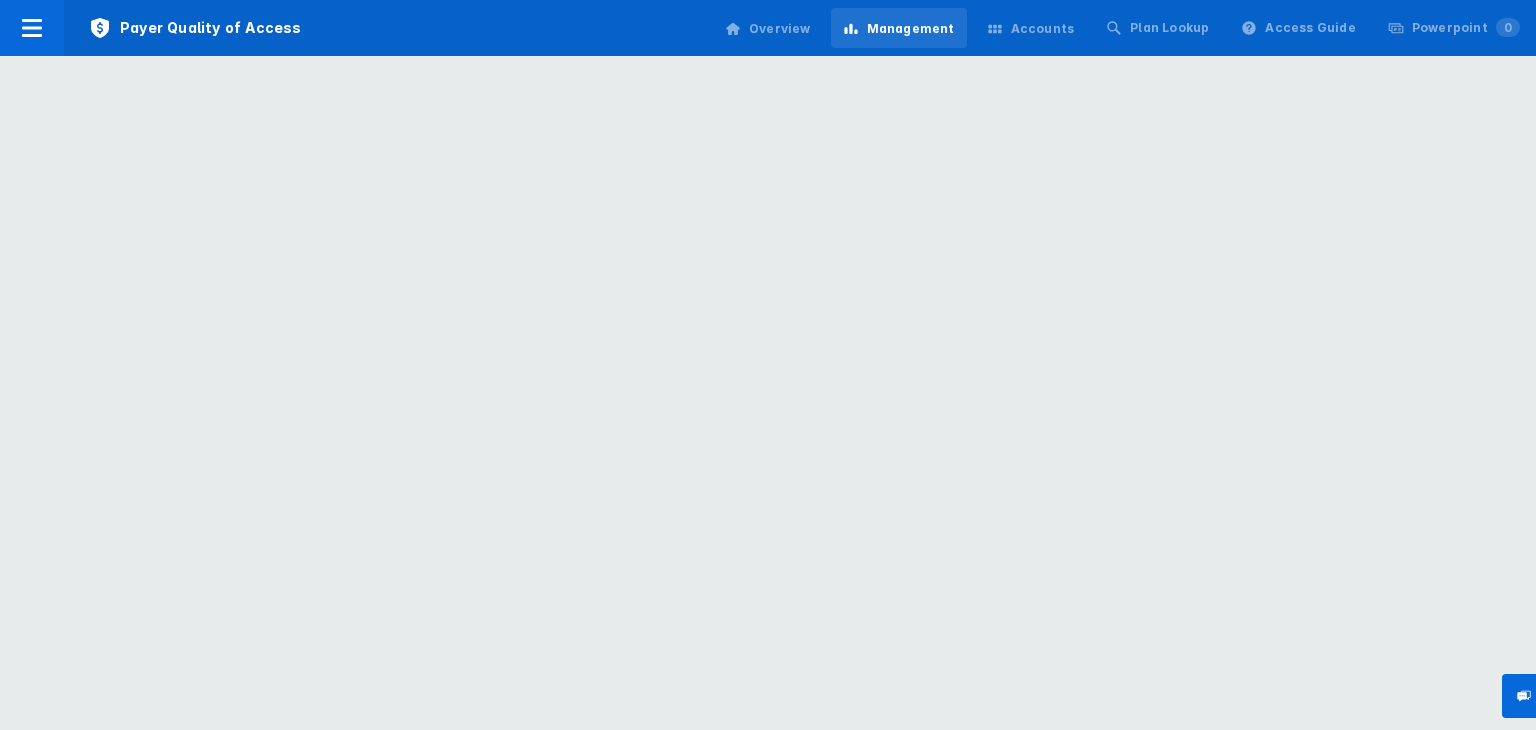 click on "Accounts" at bounding box center [1043, 29] 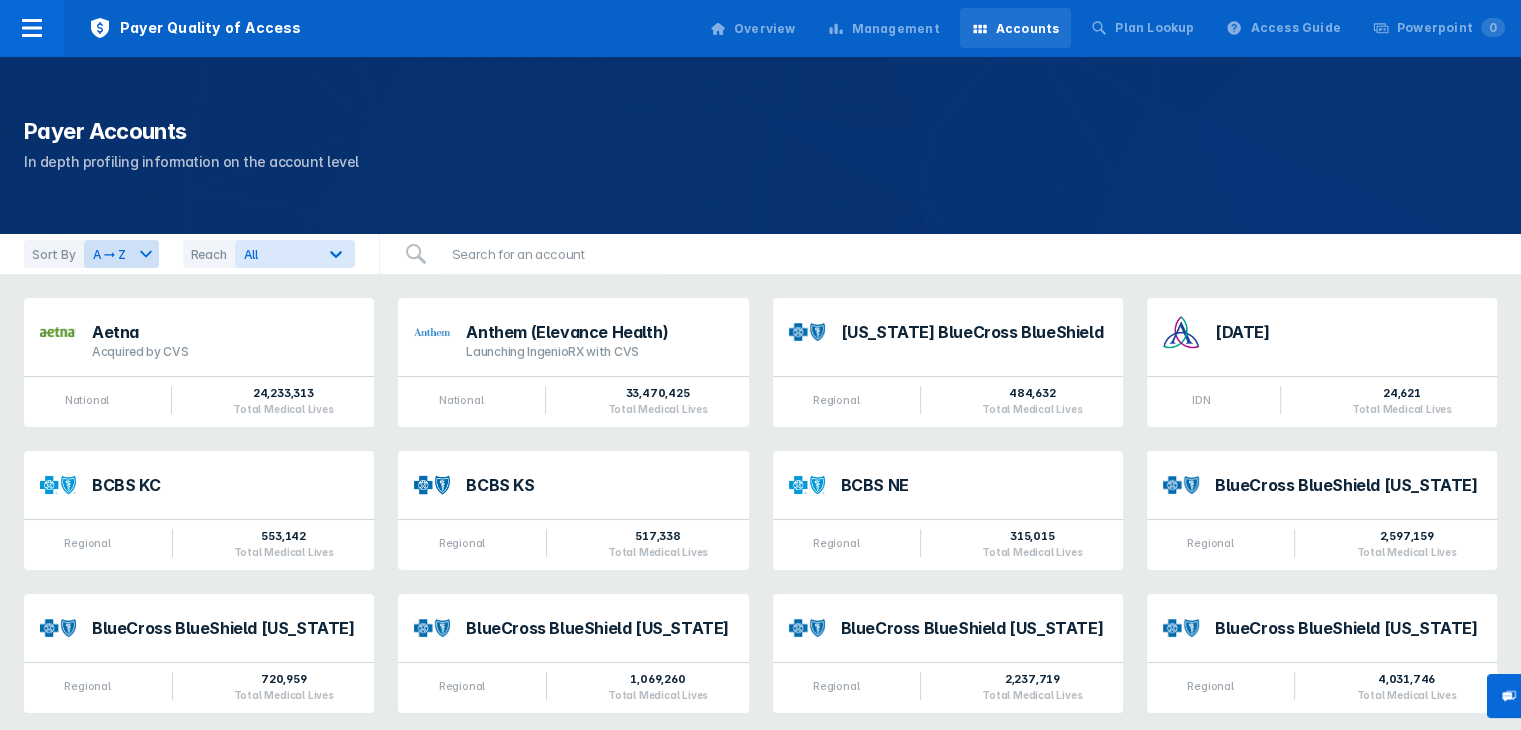 click on "Overview" at bounding box center (753, 29) 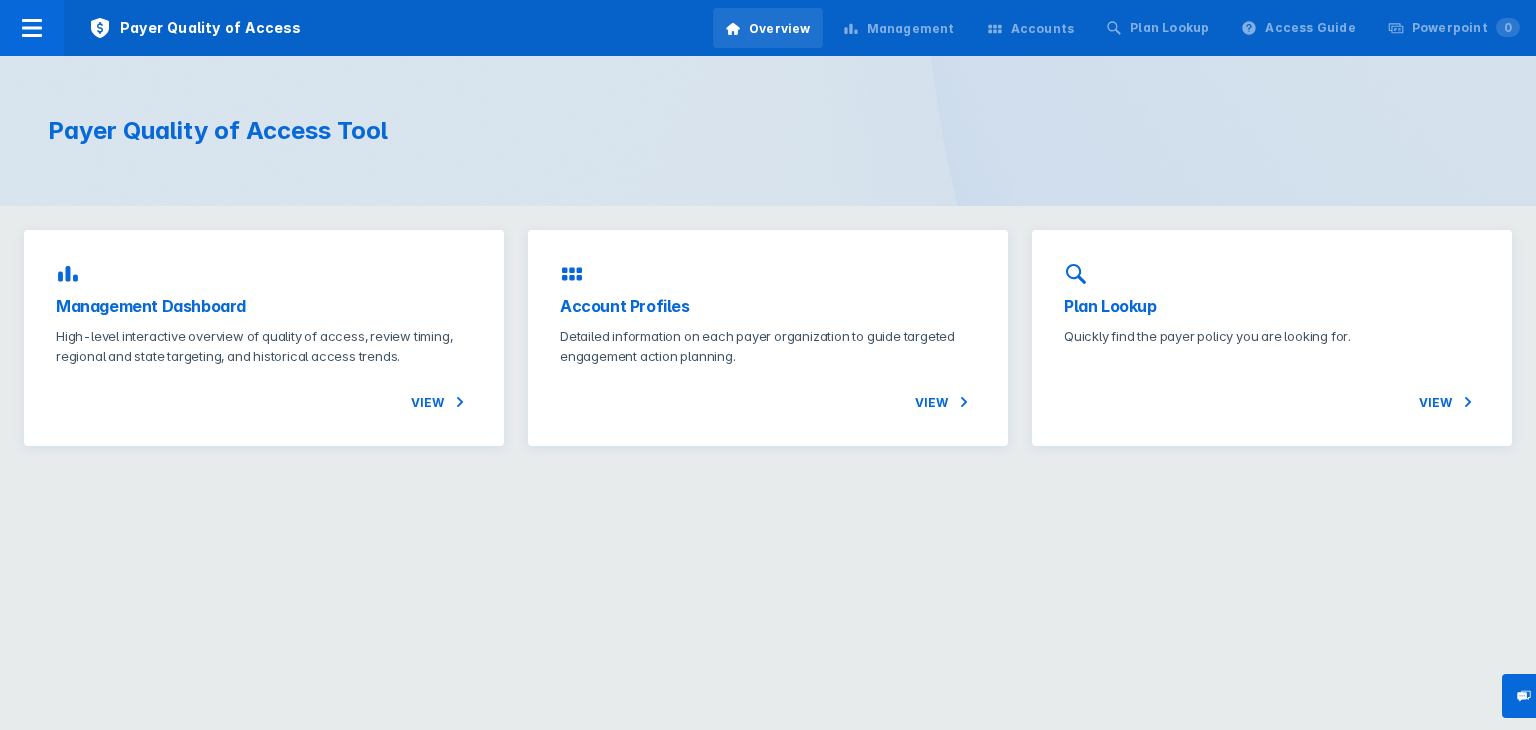 click on "Management" at bounding box center [911, 29] 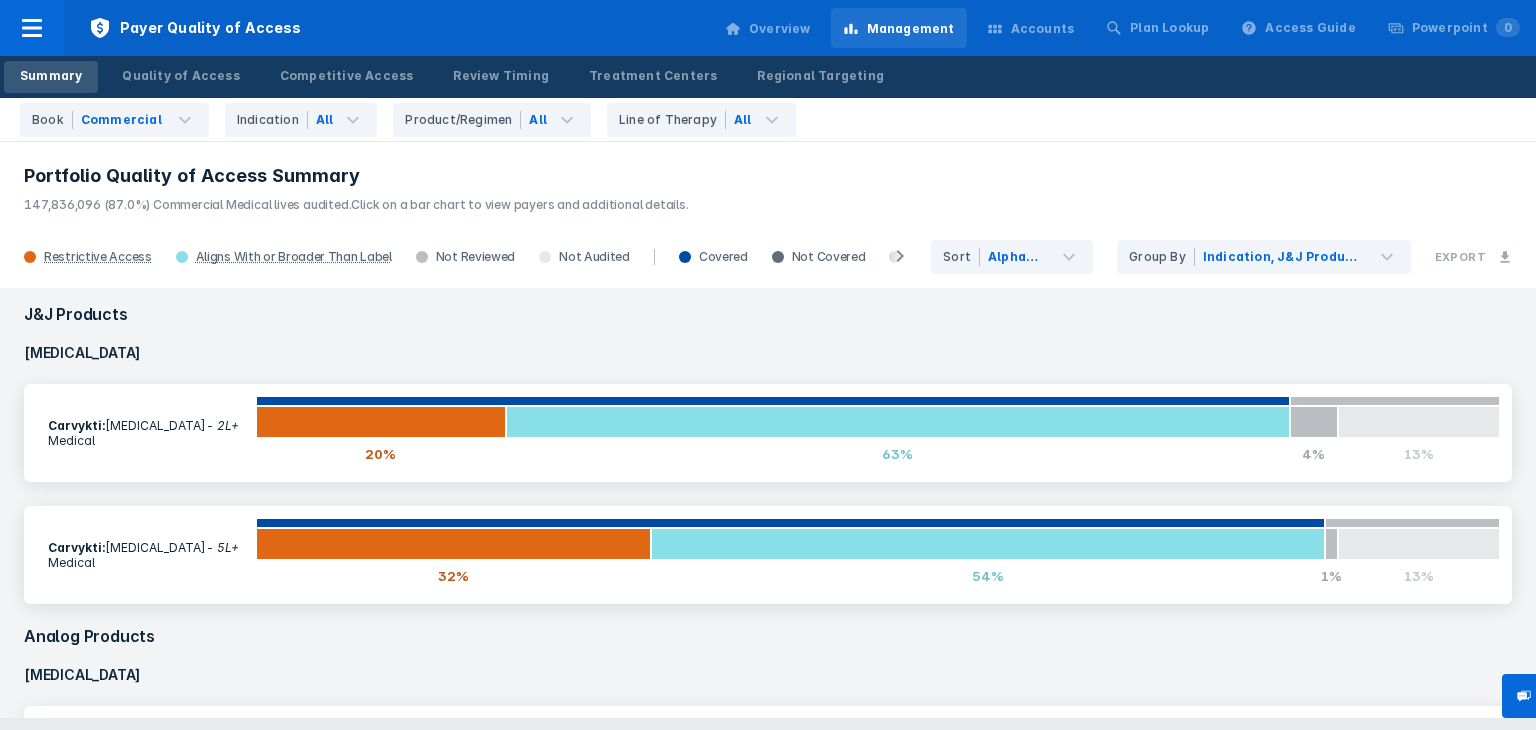 scroll, scrollTop: 0, scrollLeft: 0, axis: both 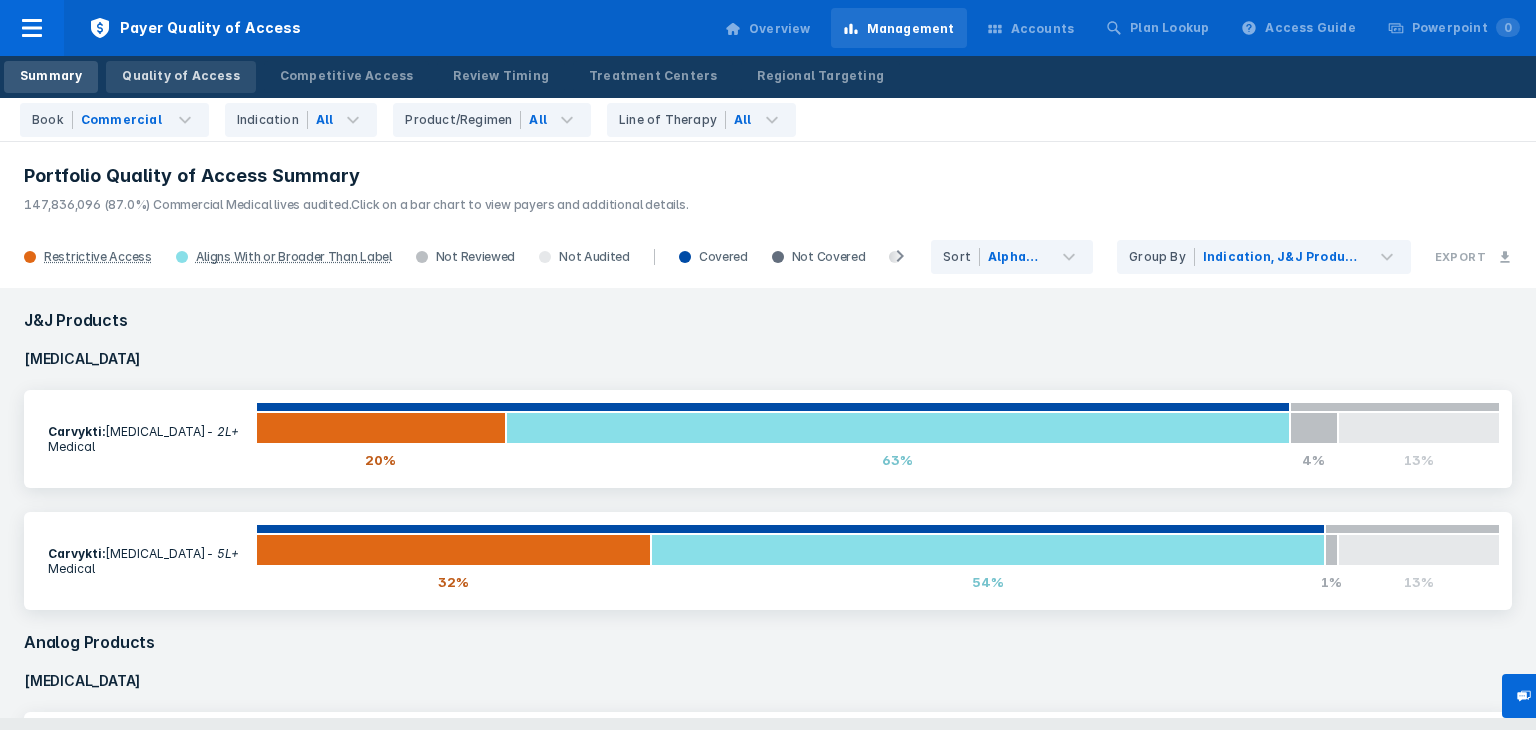 click on "Quality of Access" at bounding box center (180, 76) 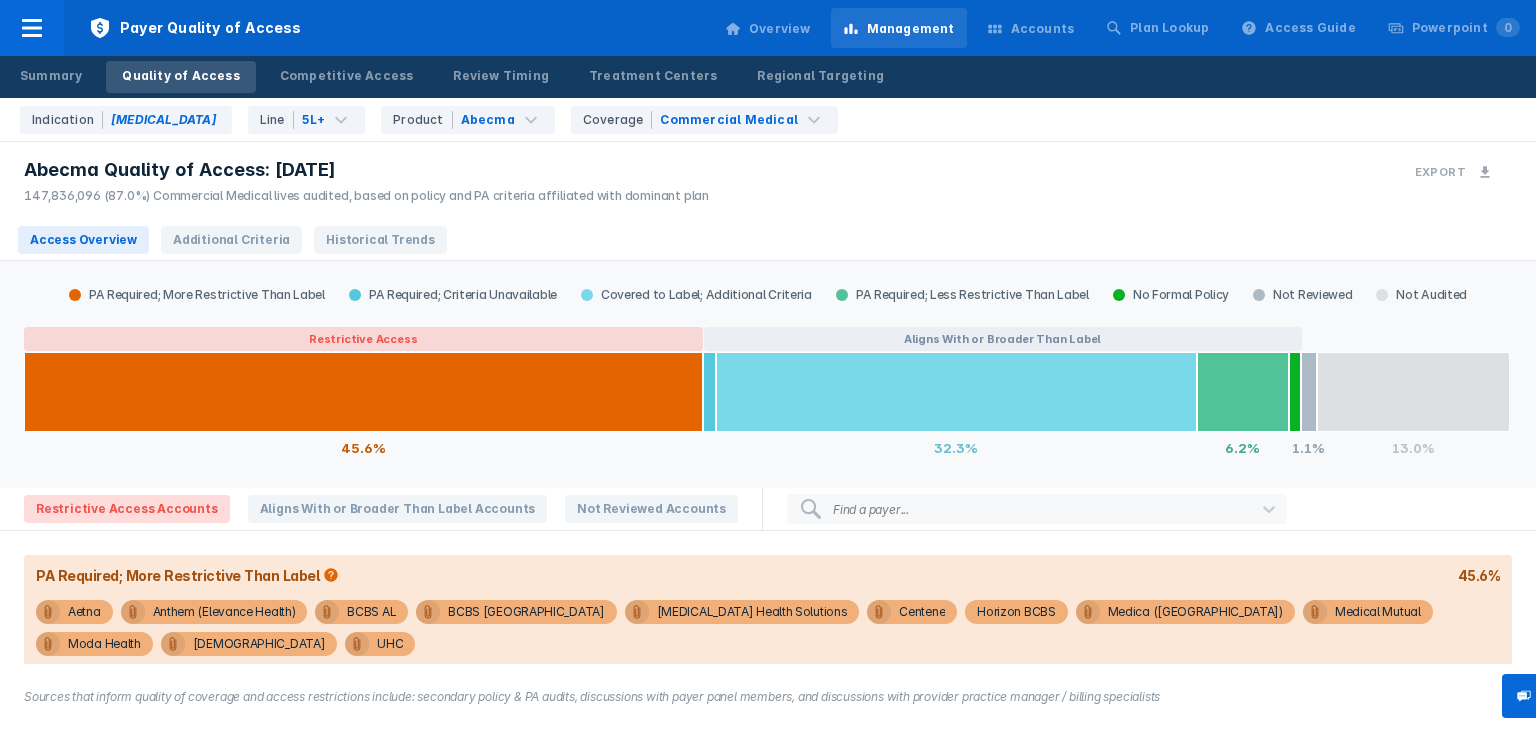 scroll, scrollTop: 0, scrollLeft: 0, axis: both 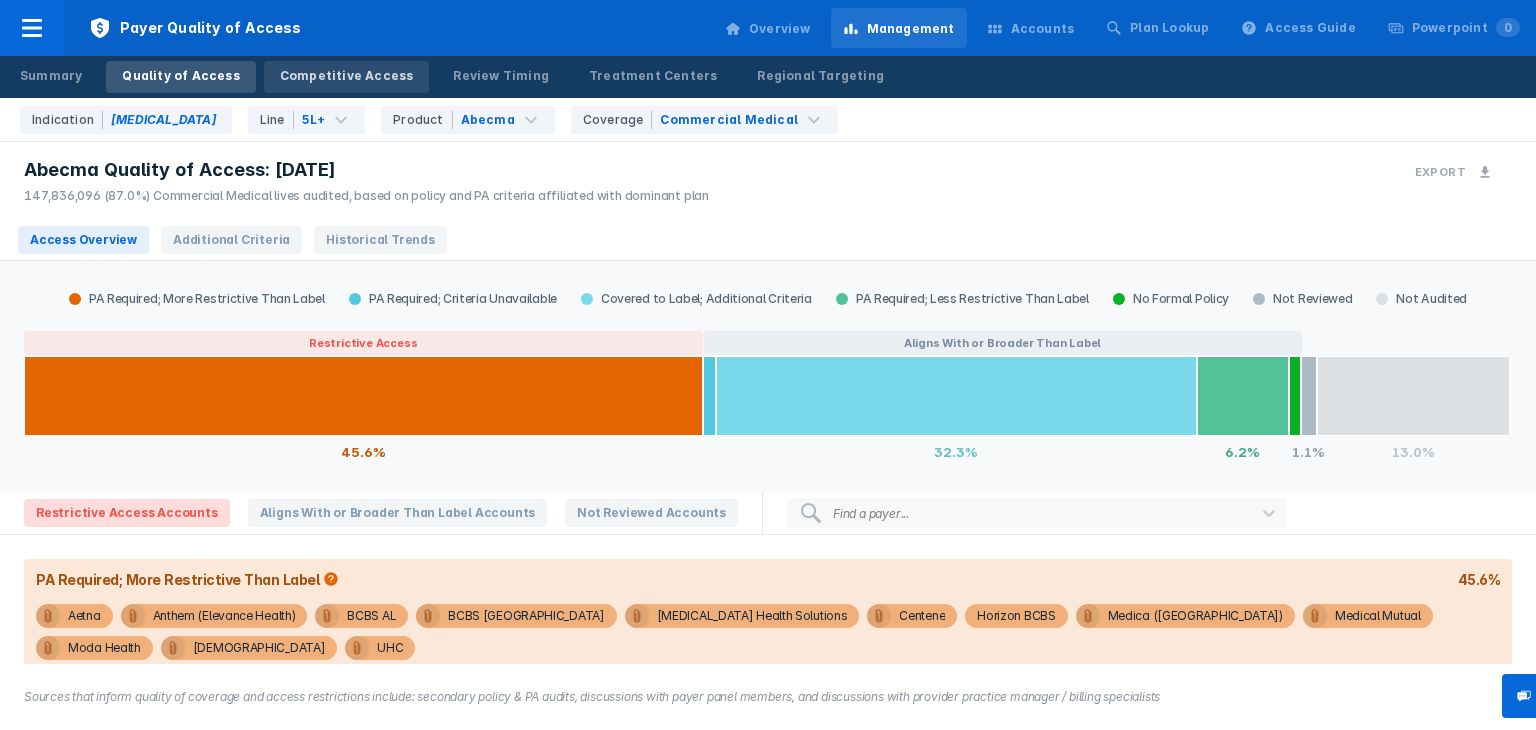 click on "Competitive Access" at bounding box center [347, 76] 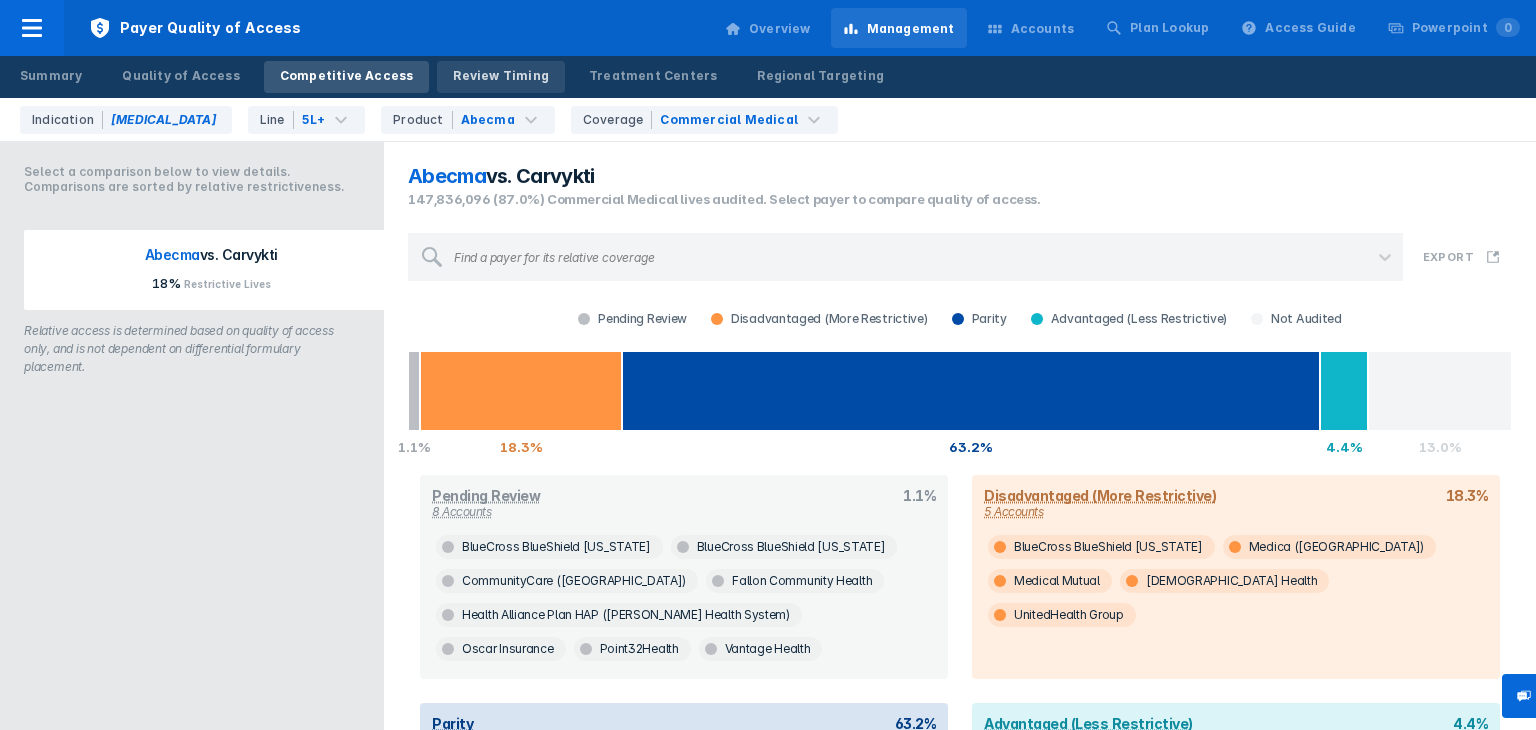 click on "Review Timing" at bounding box center (501, 76) 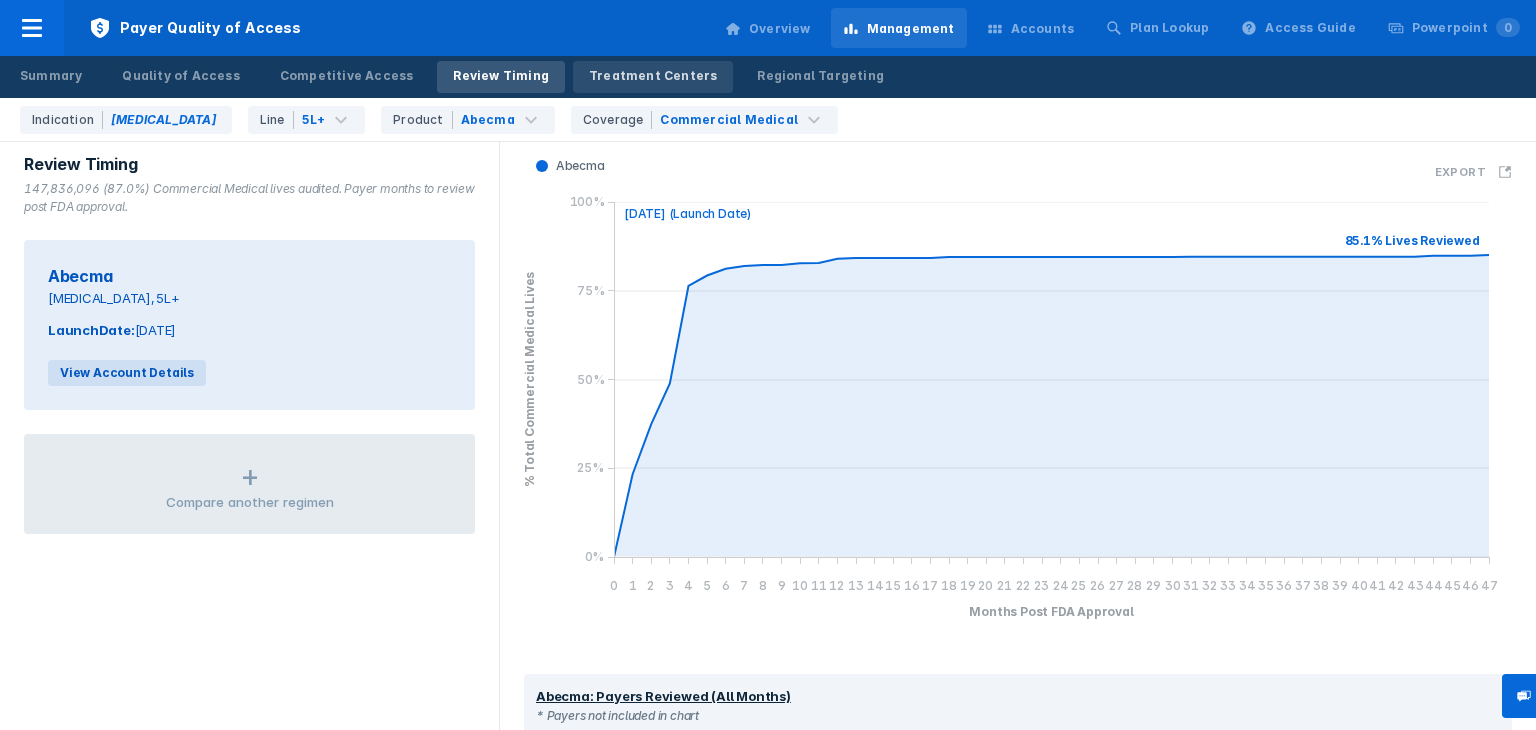 click on "Treatment Centers" at bounding box center [653, 76] 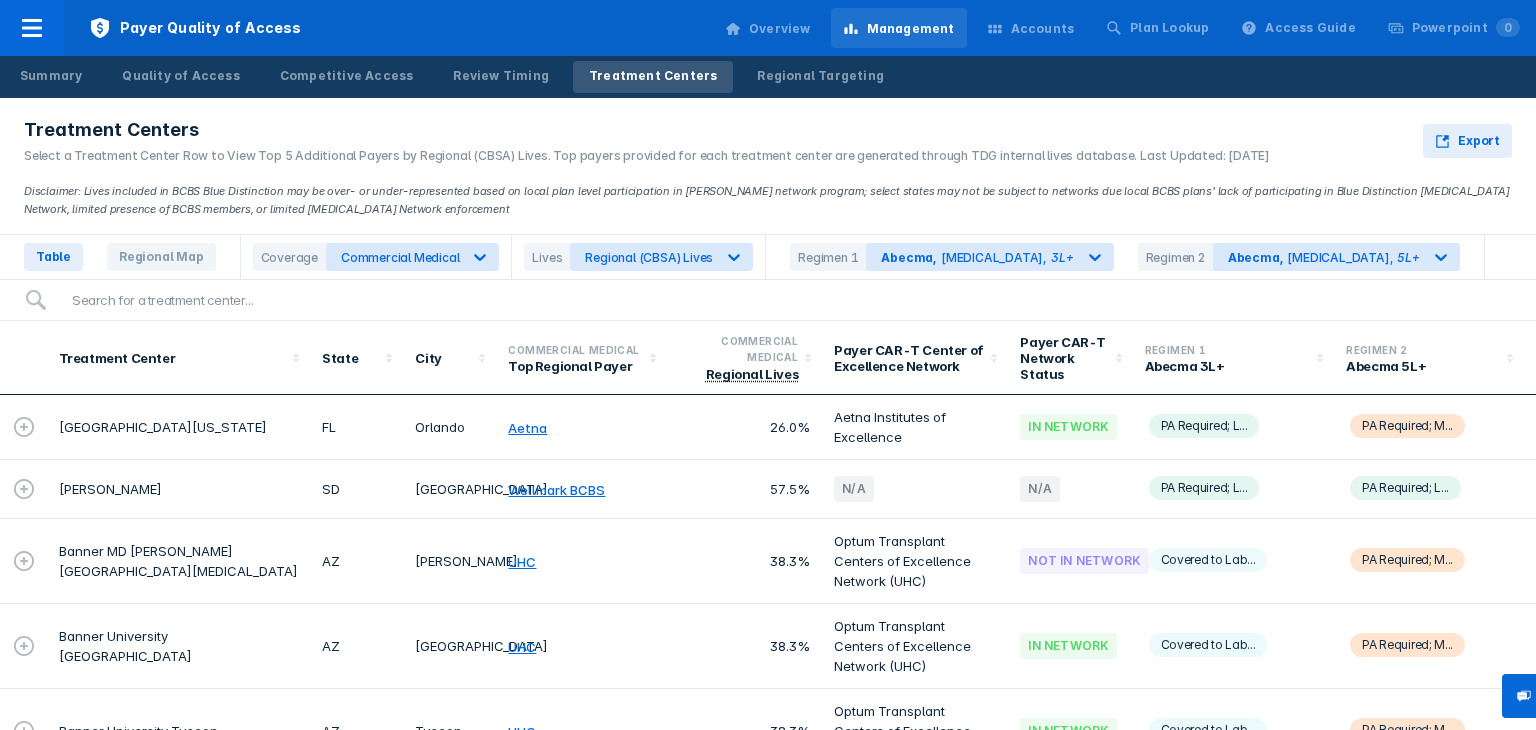 click on "[GEOGRAPHIC_DATA][US_STATE]" at bounding box center (179, 427) 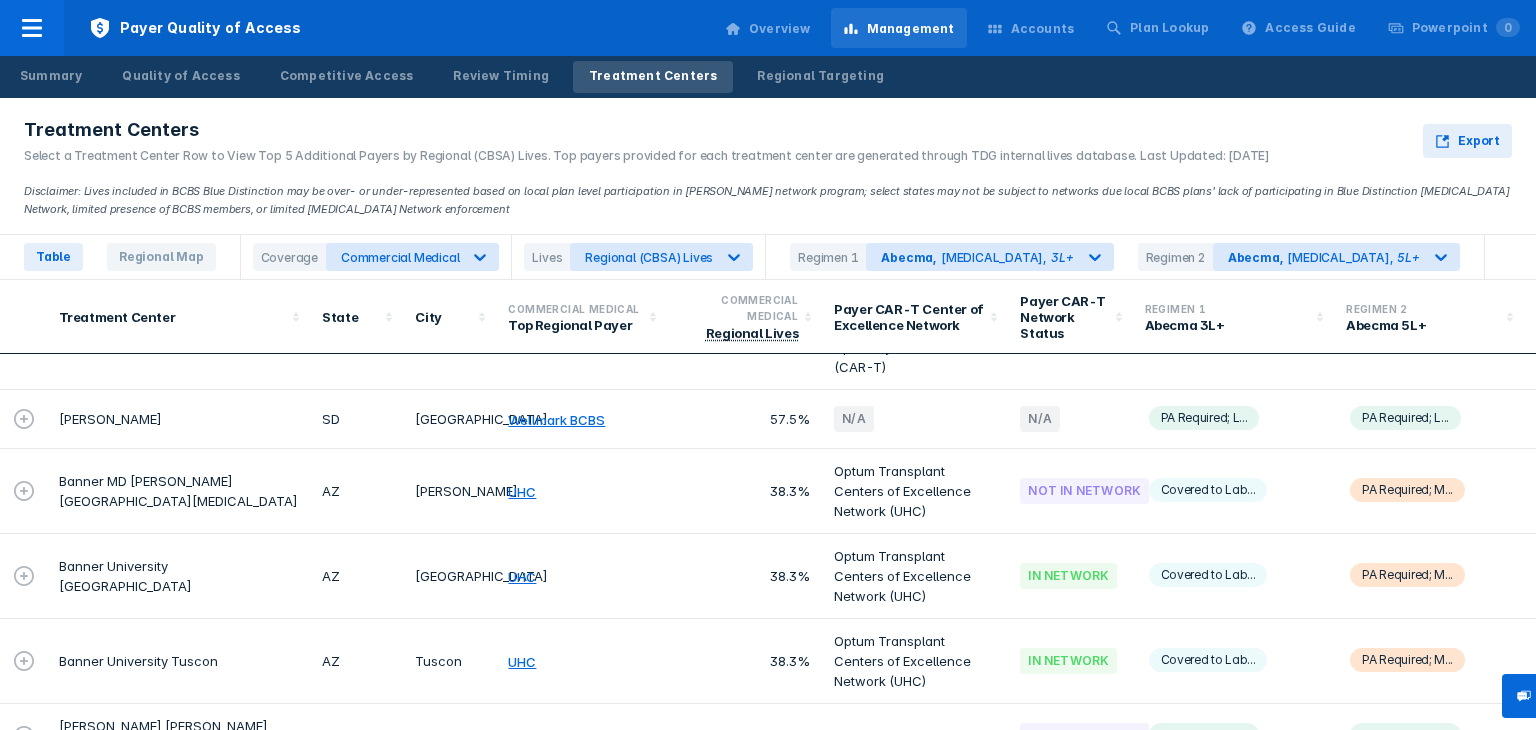 scroll, scrollTop: 500, scrollLeft: 0, axis: vertical 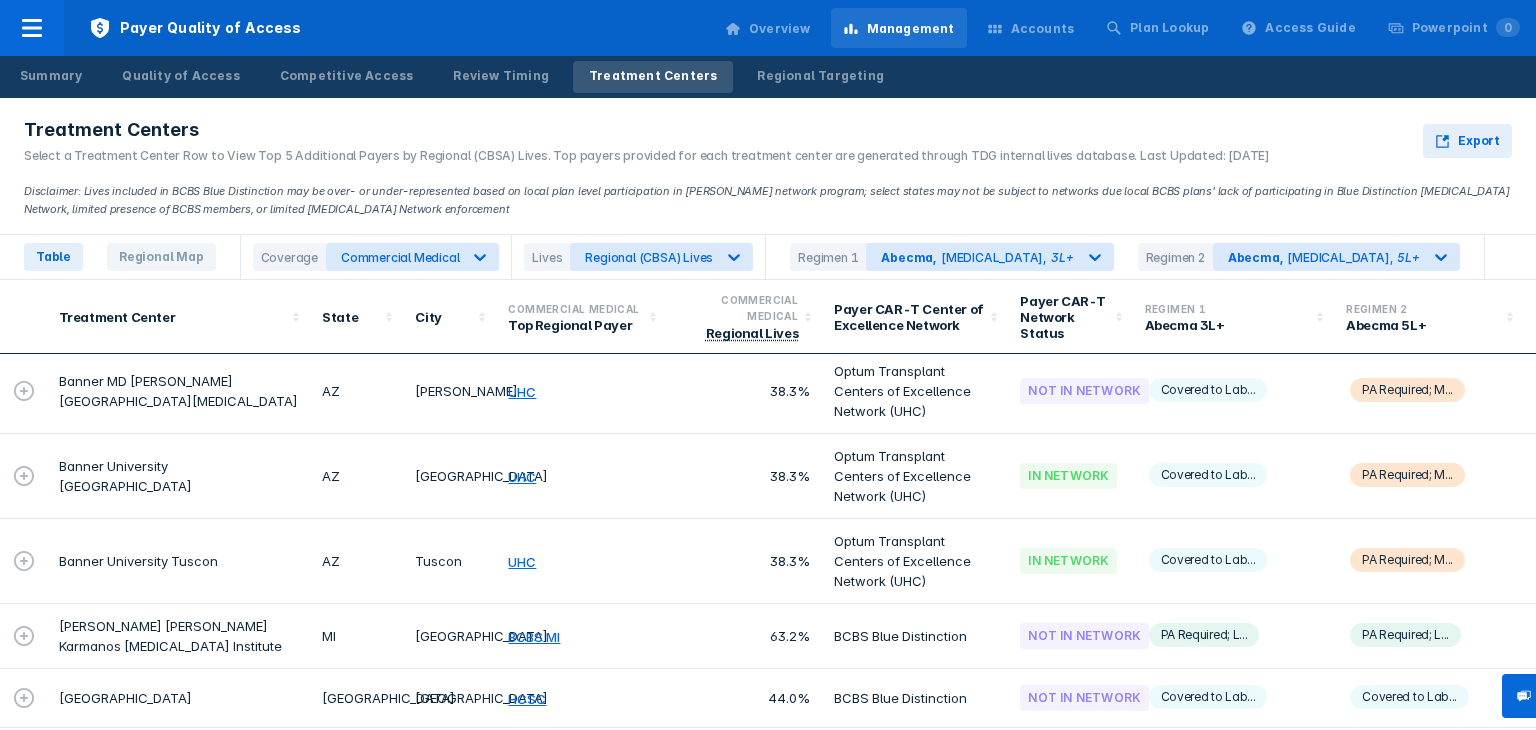 click on "Banner MD [PERSON_NAME][GEOGRAPHIC_DATA][MEDICAL_DATA]" at bounding box center [179, 391] 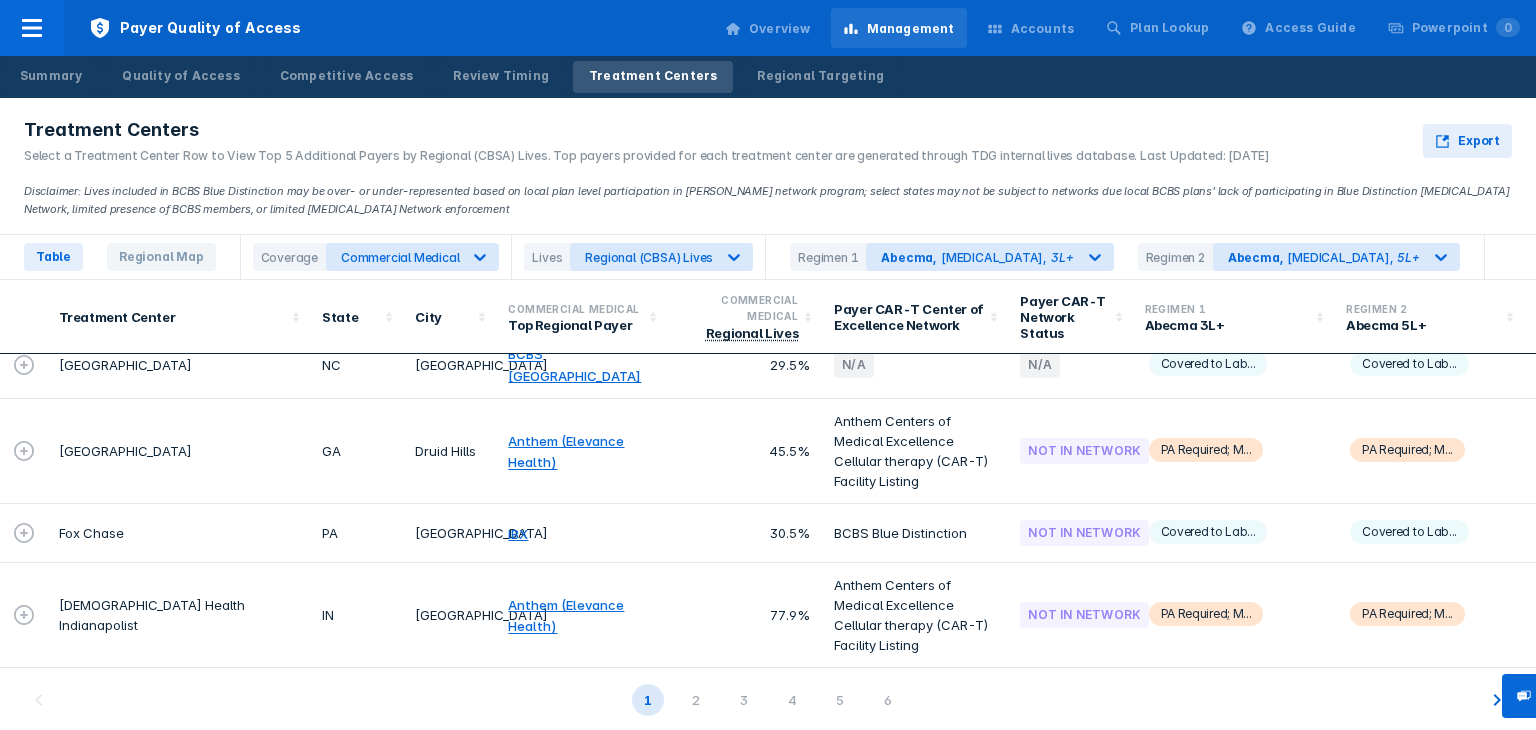 scroll, scrollTop: 2000, scrollLeft: 0, axis: vertical 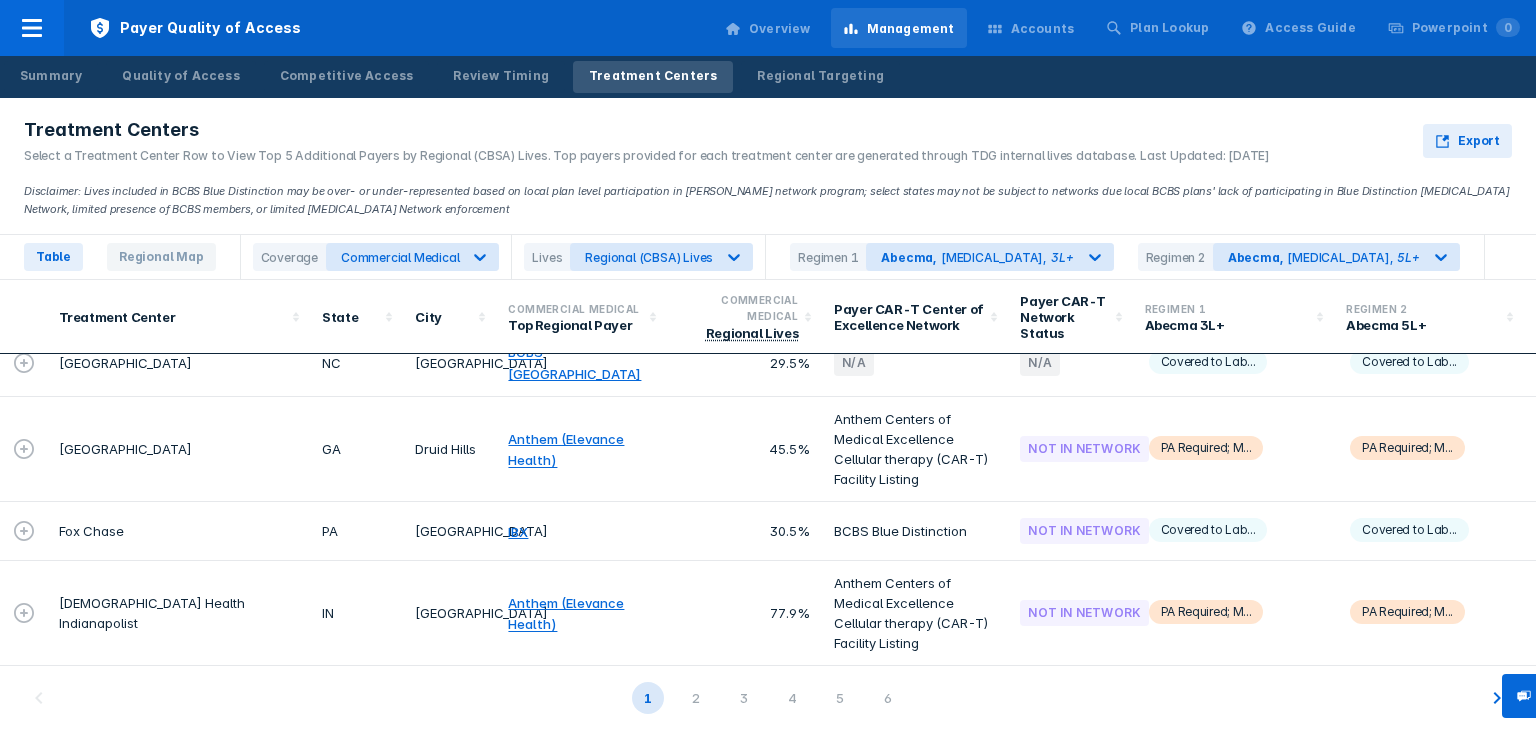 click on "[GEOGRAPHIC_DATA]" at bounding box center [179, 449] 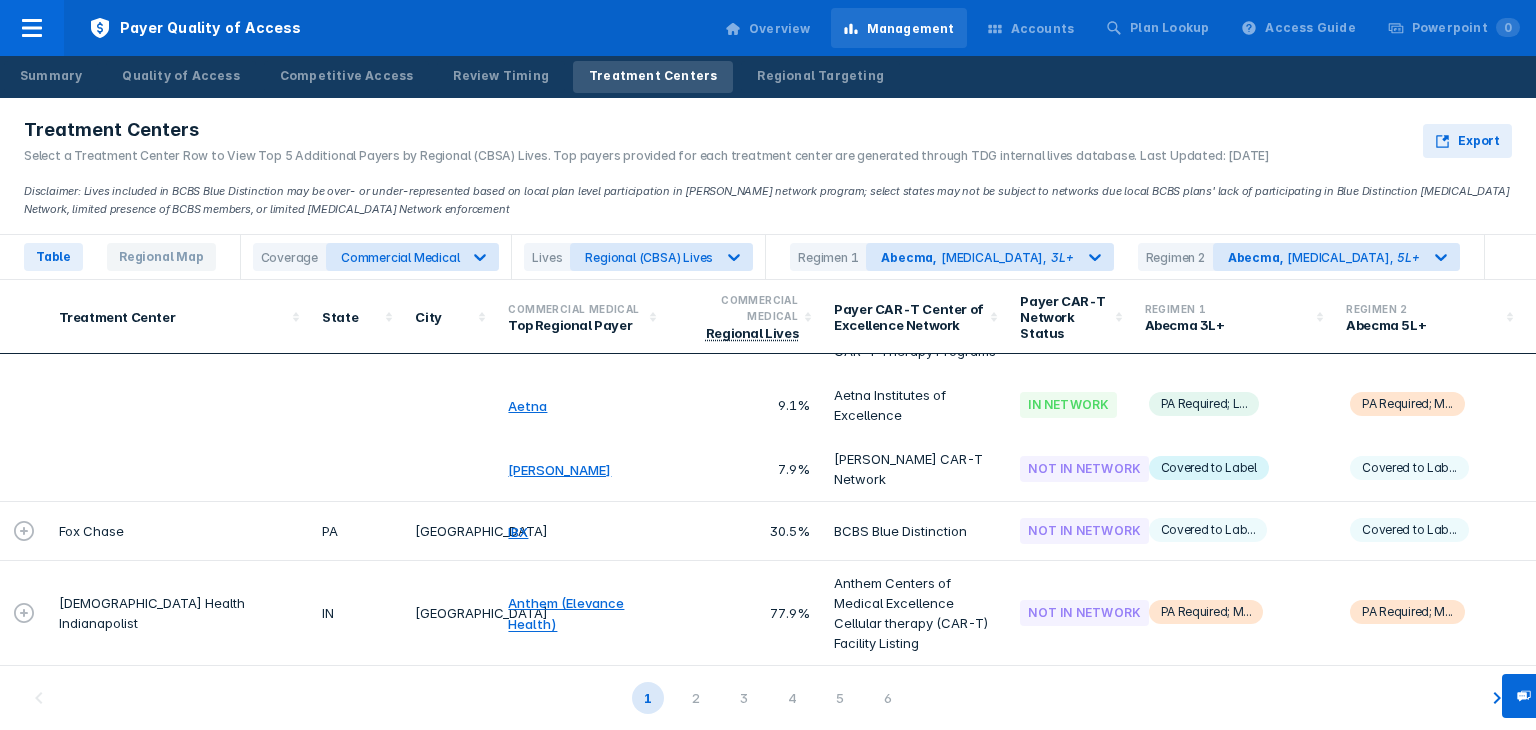 scroll, scrollTop: 2312, scrollLeft: 0, axis: vertical 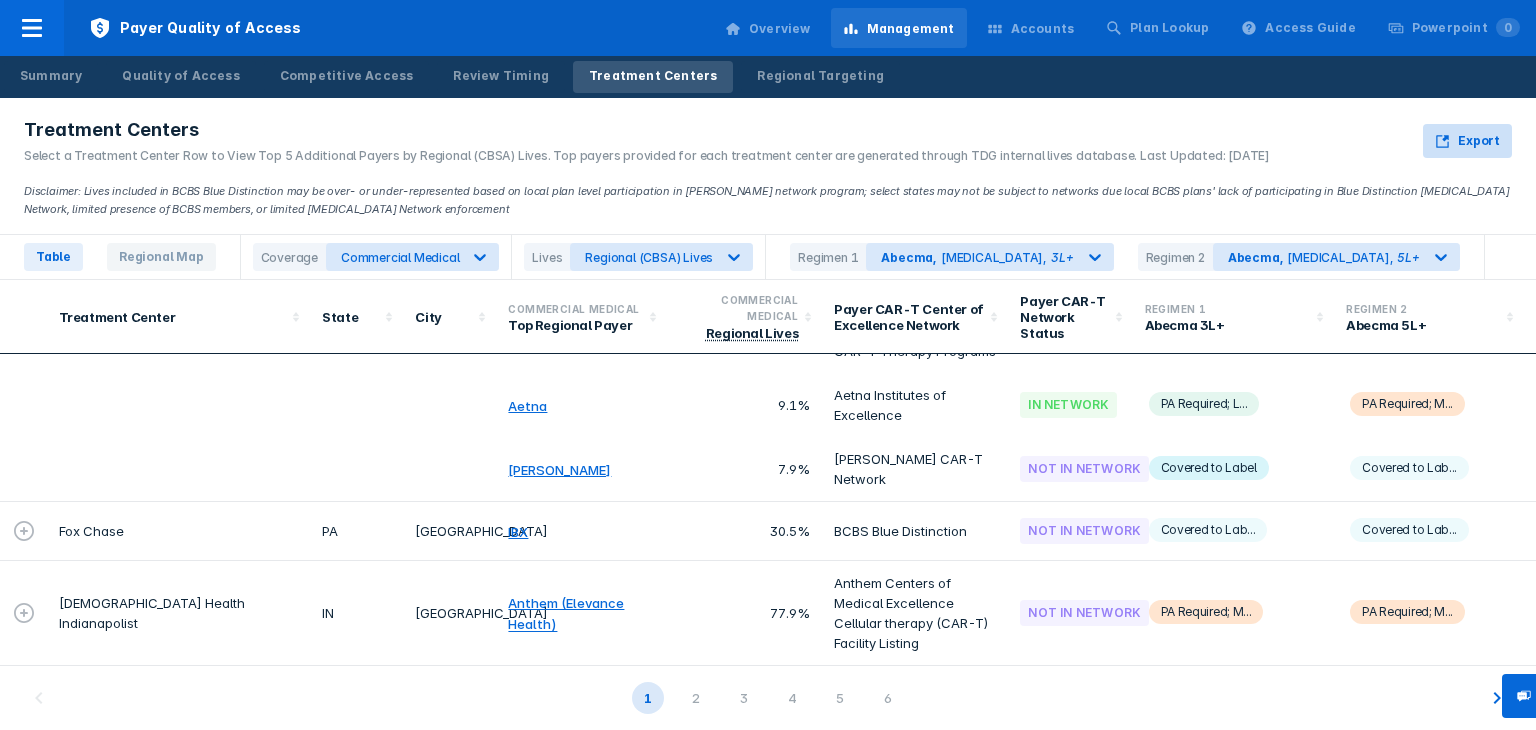 click on "Export" at bounding box center [1479, 141] 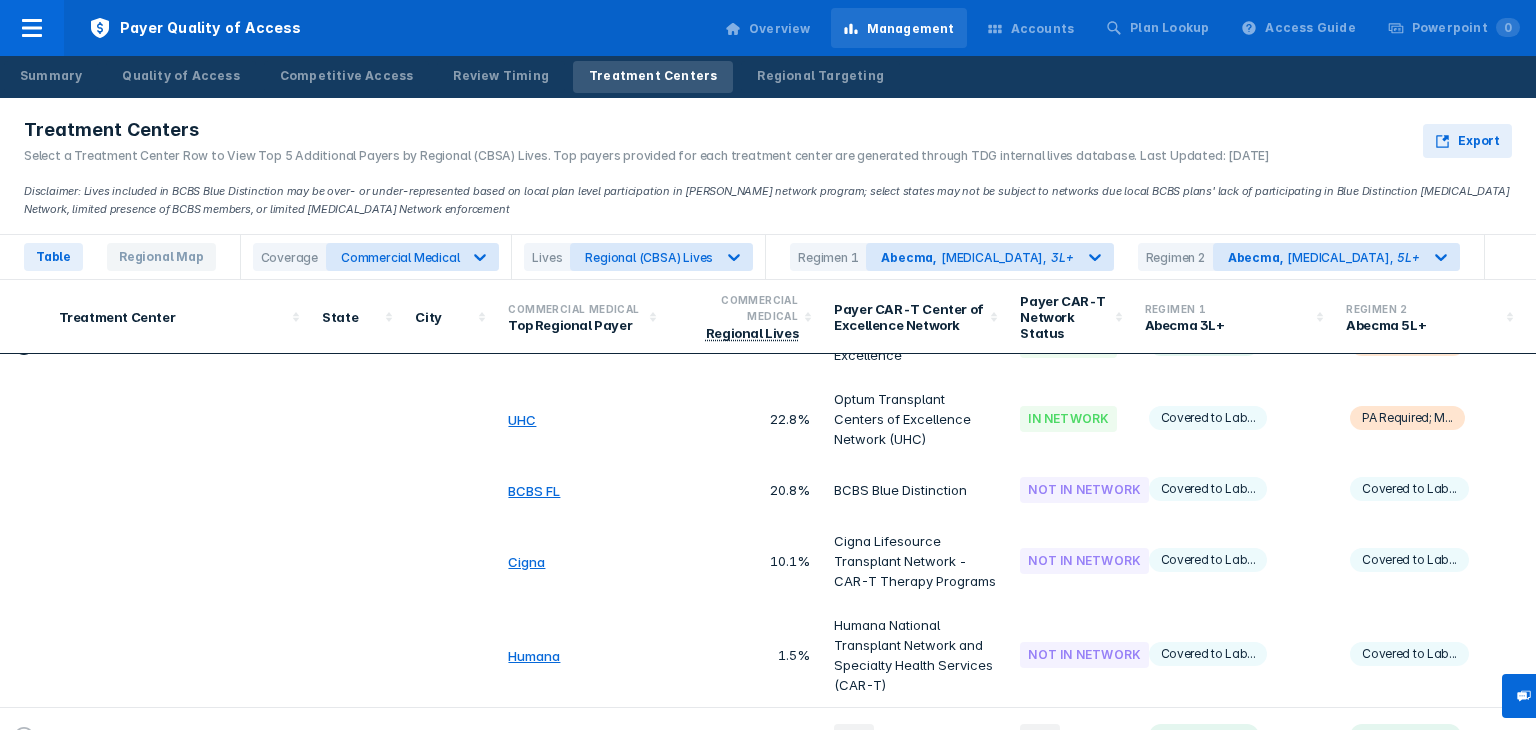 scroll, scrollTop: 0, scrollLeft: 0, axis: both 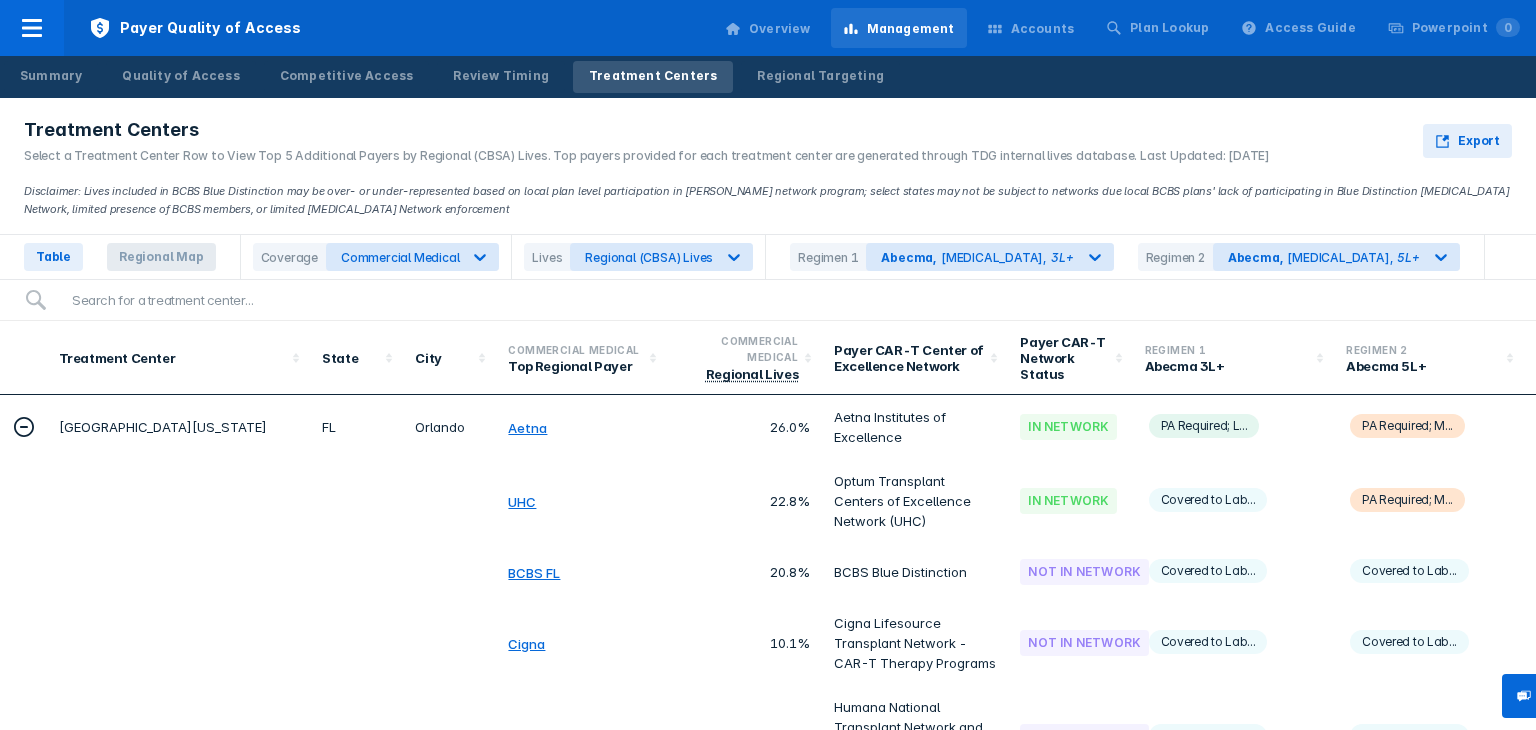 click on "Regional Map" at bounding box center (161, 257) 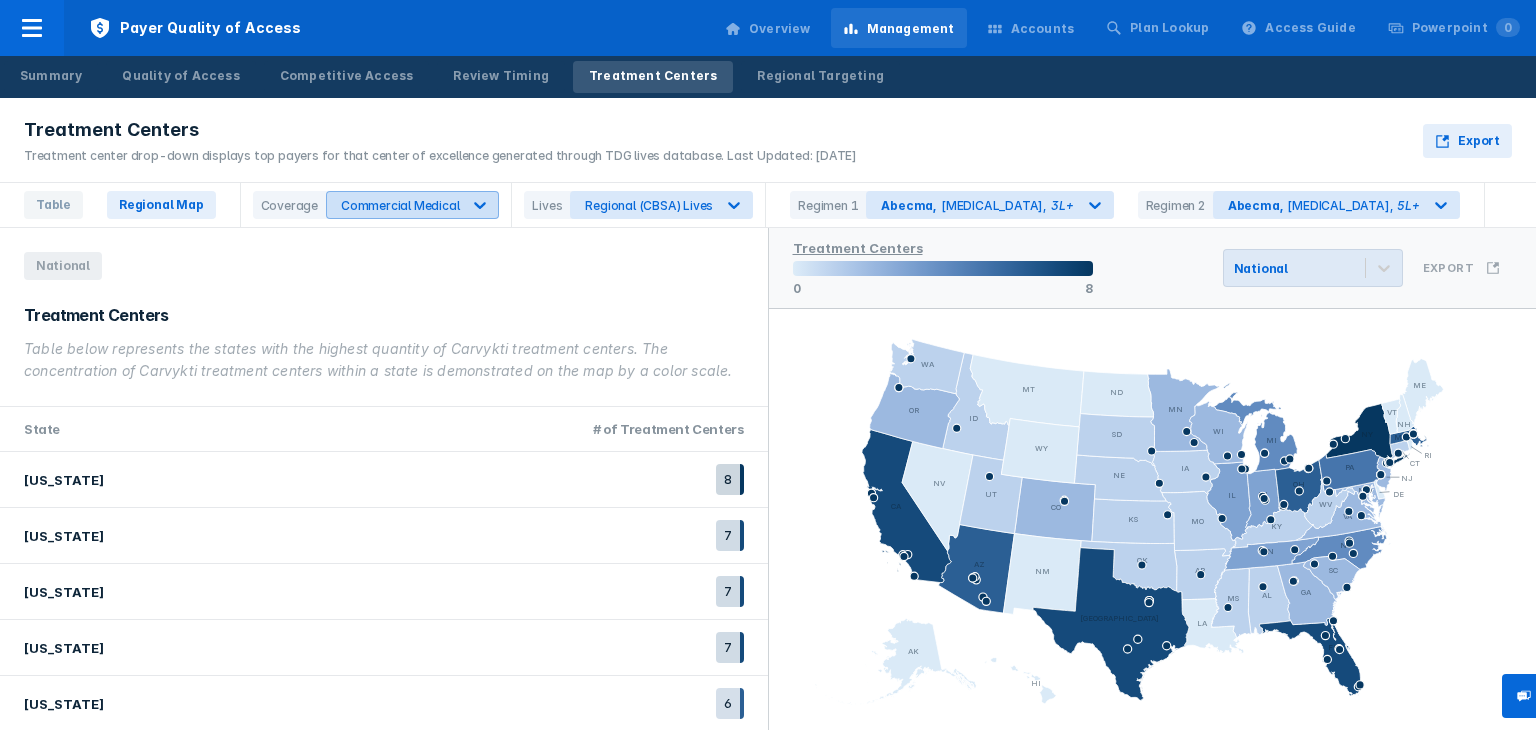 click on "Commercial Medical" at bounding box center (400, 205) 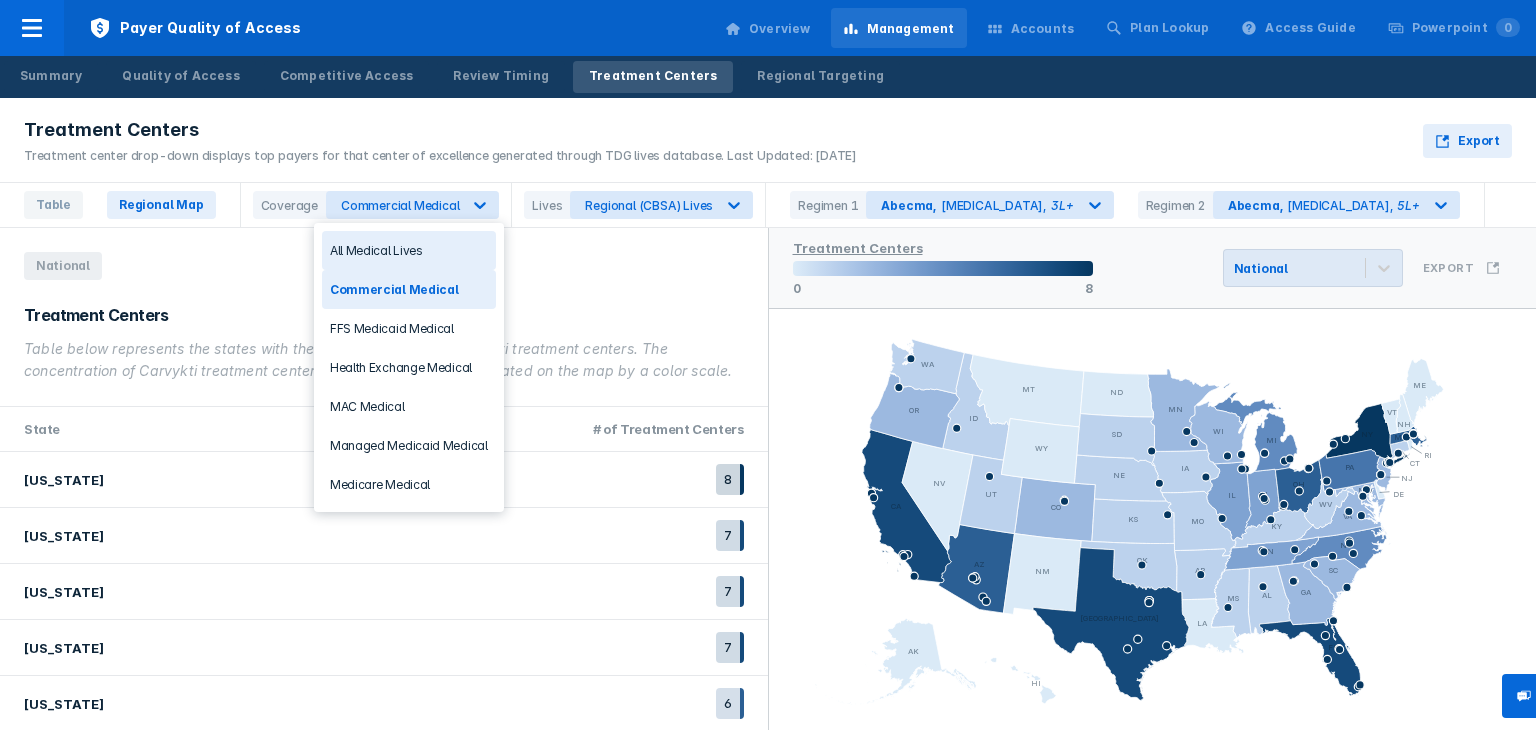 click on "All Medical Lives" at bounding box center (409, 250) 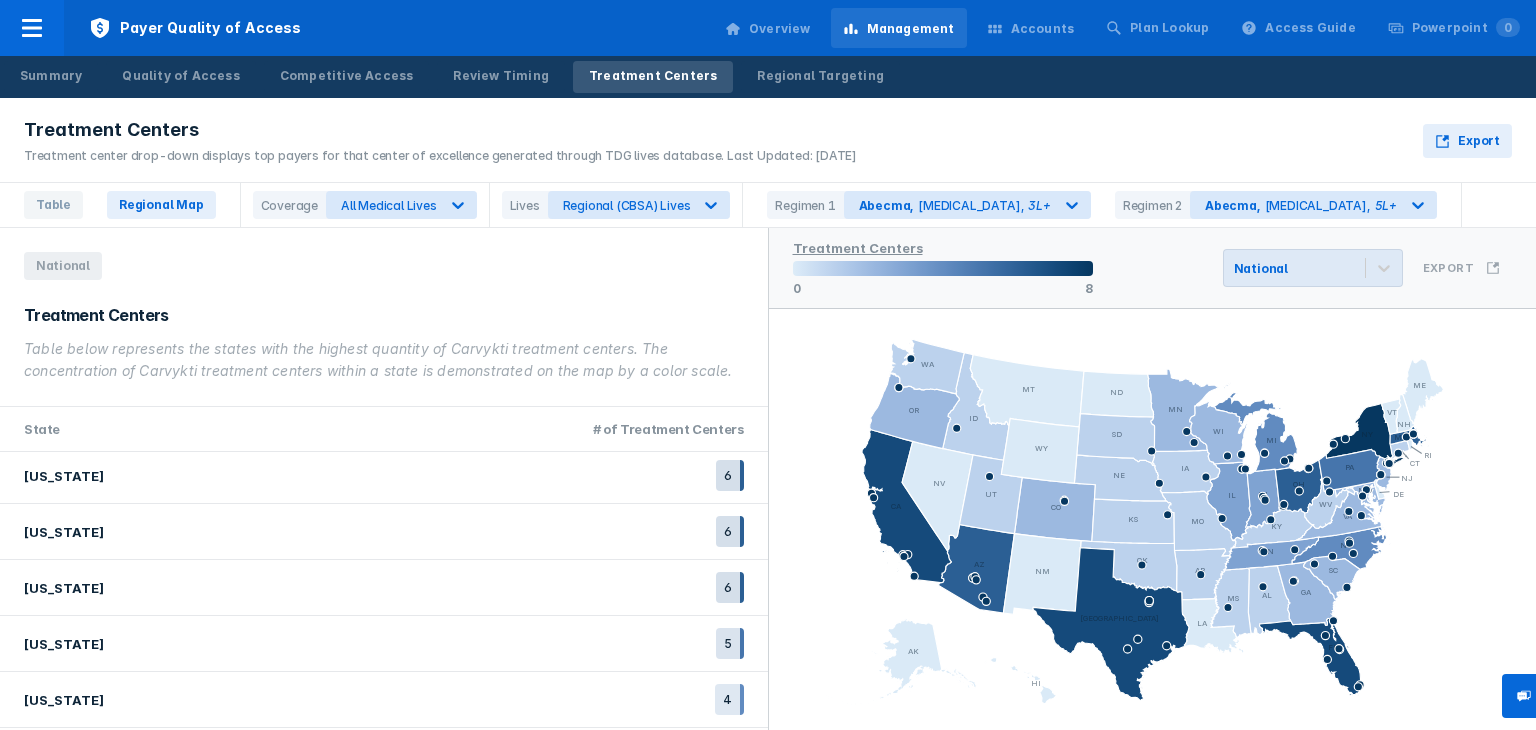 scroll, scrollTop: 0, scrollLeft: 0, axis: both 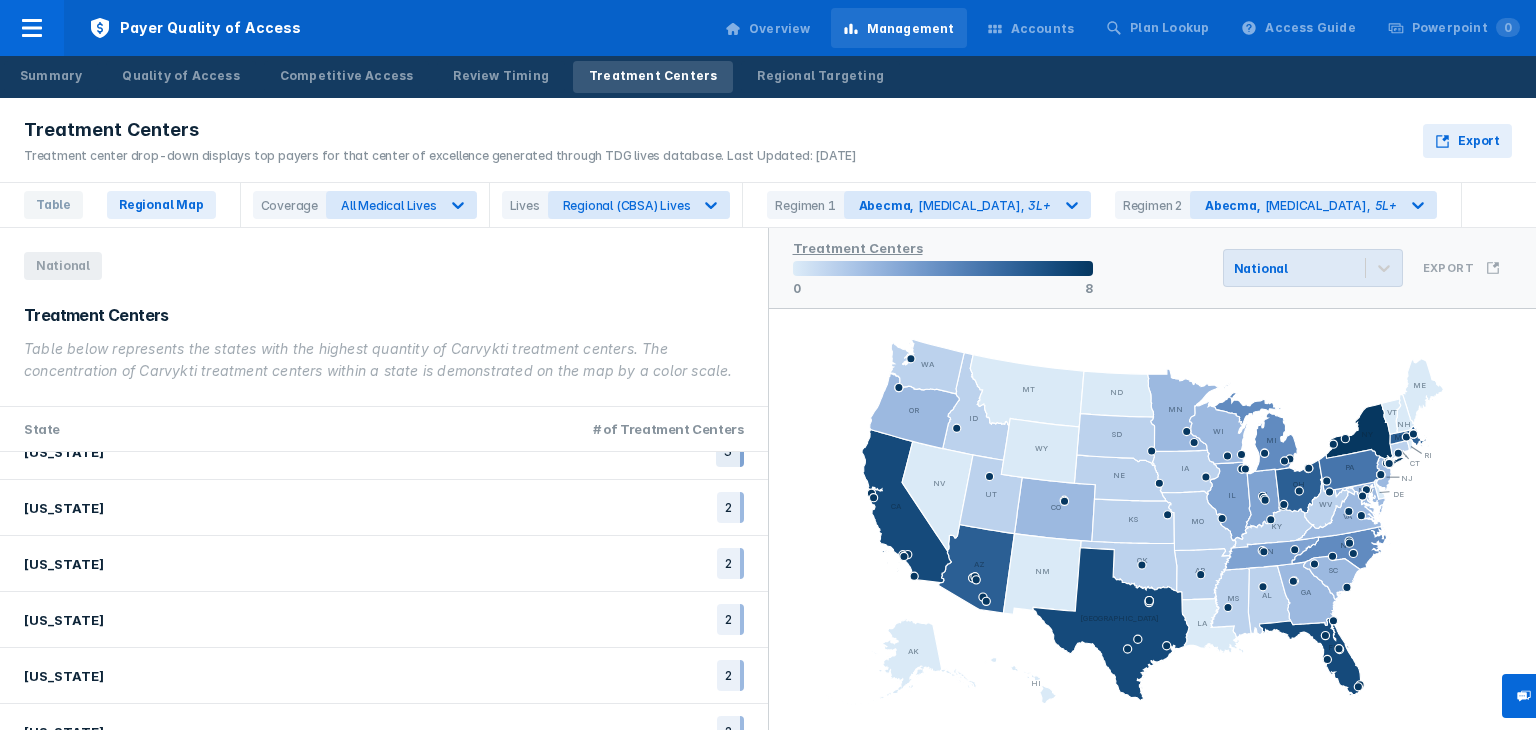 click on "State # of Treatment Centers" at bounding box center [384, 429] 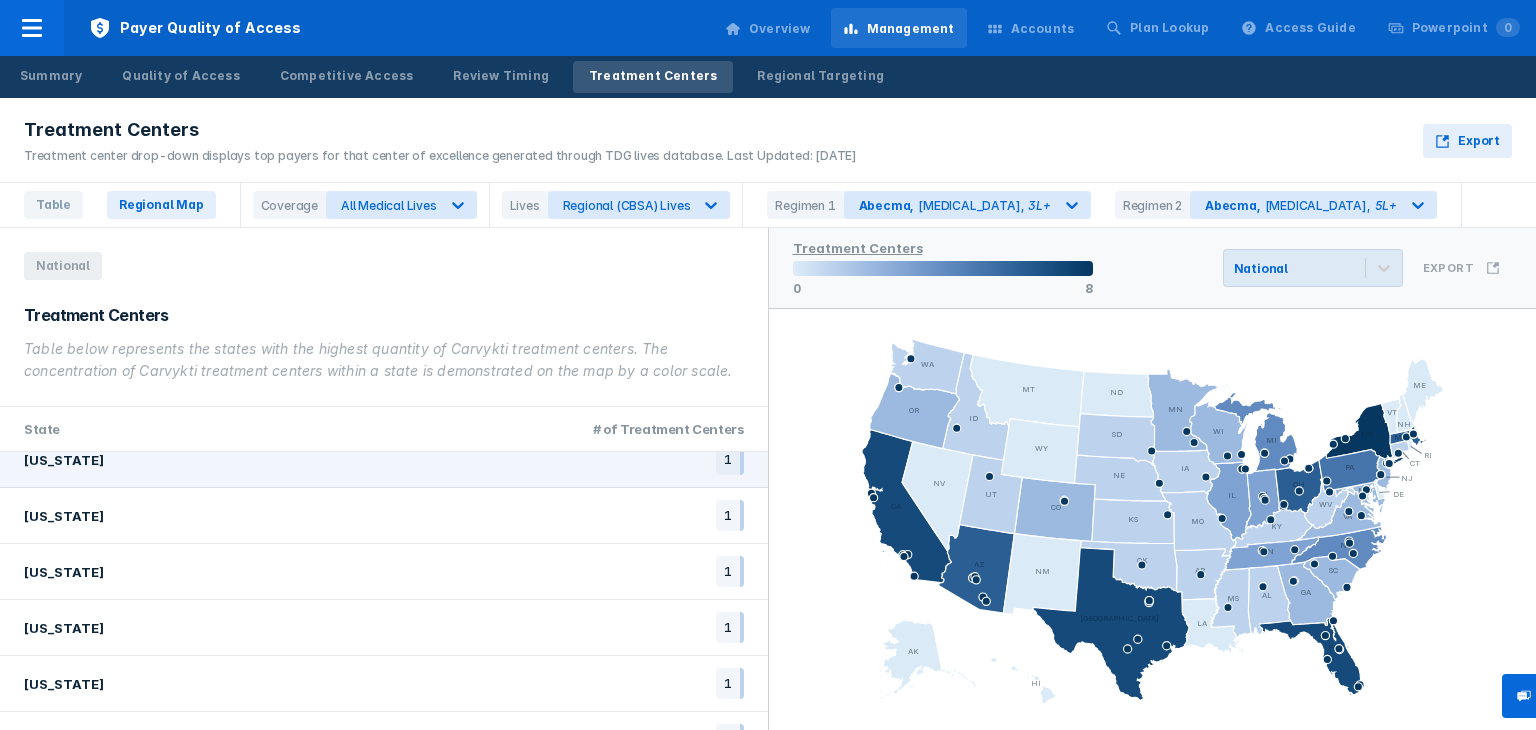 scroll, scrollTop: 1849, scrollLeft: 0, axis: vertical 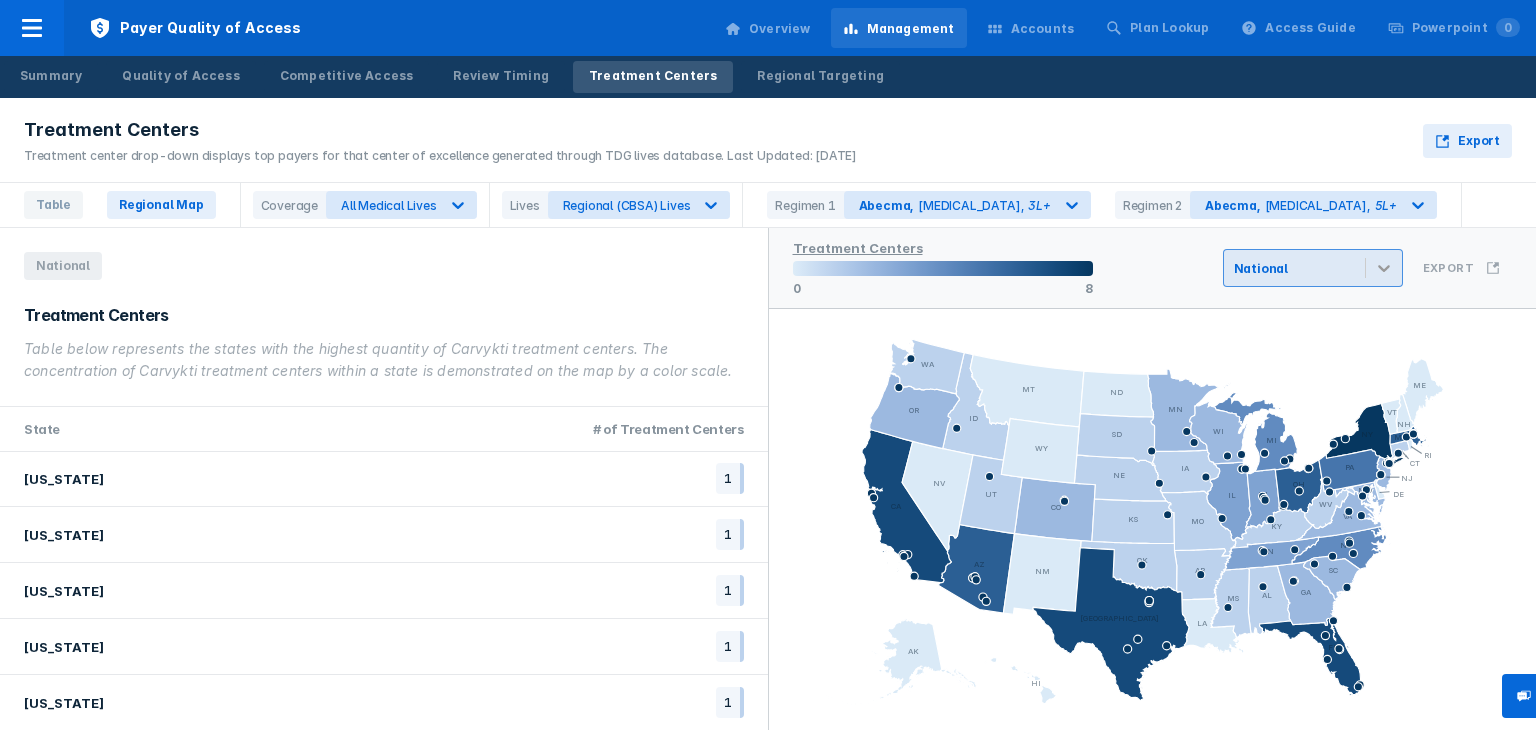 click 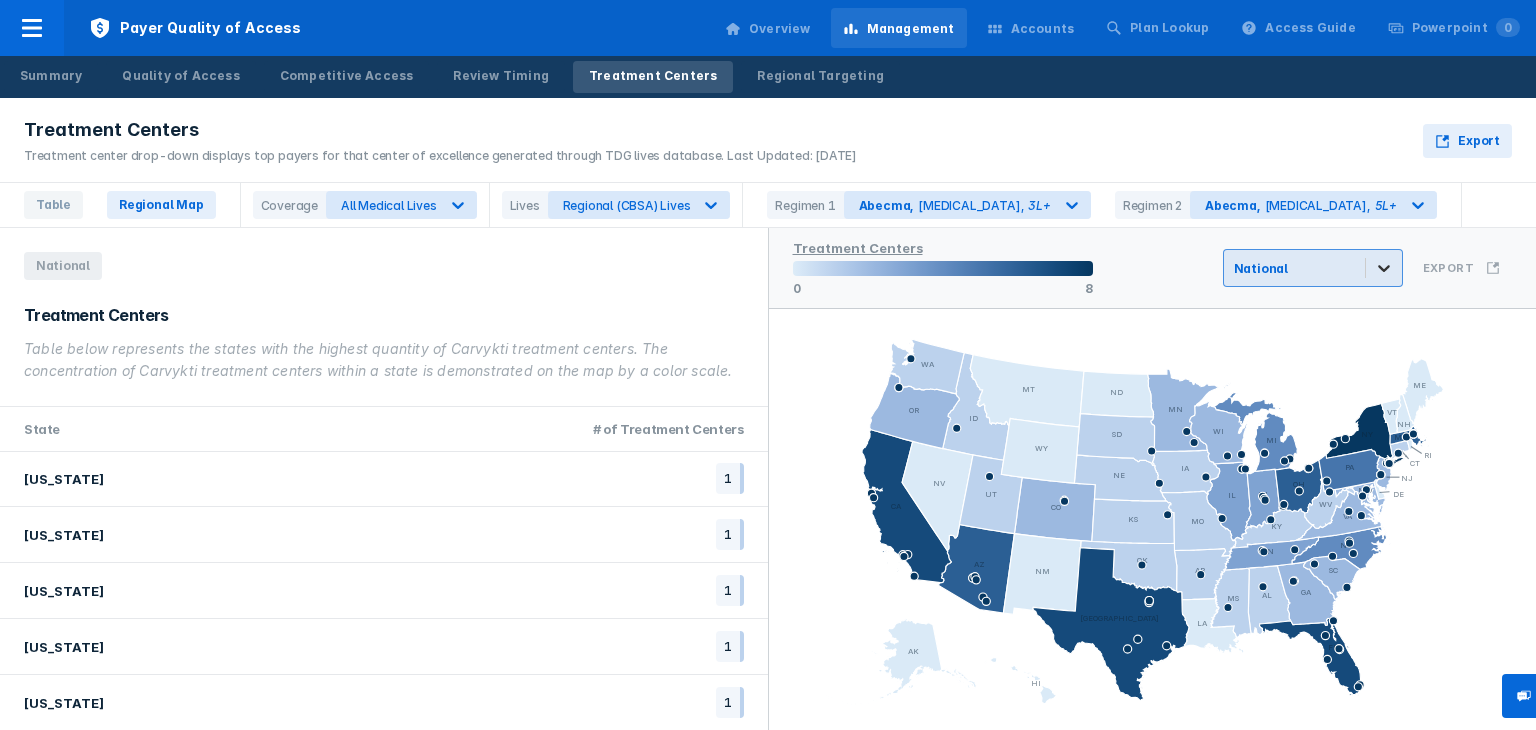 click 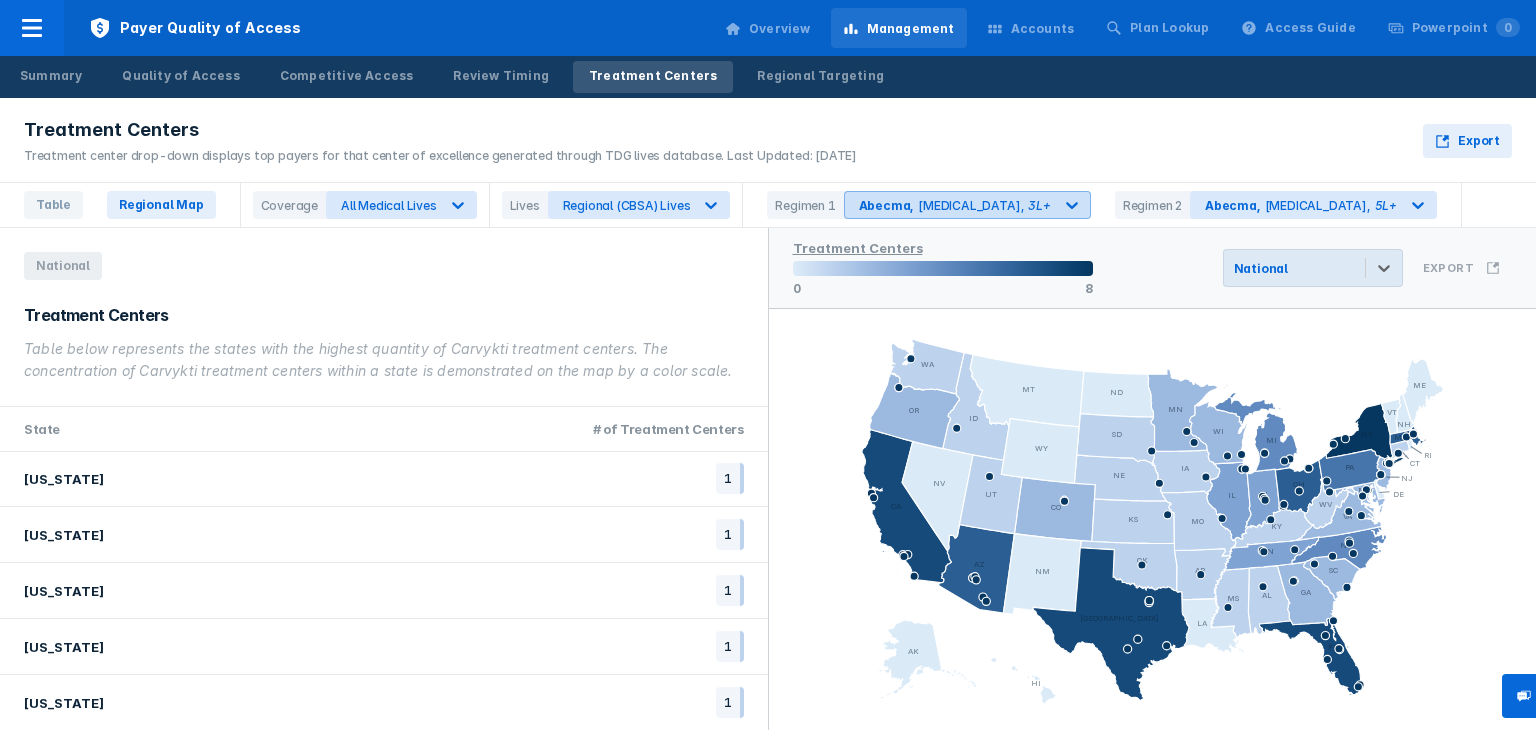 click at bounding box center [1072, 205] 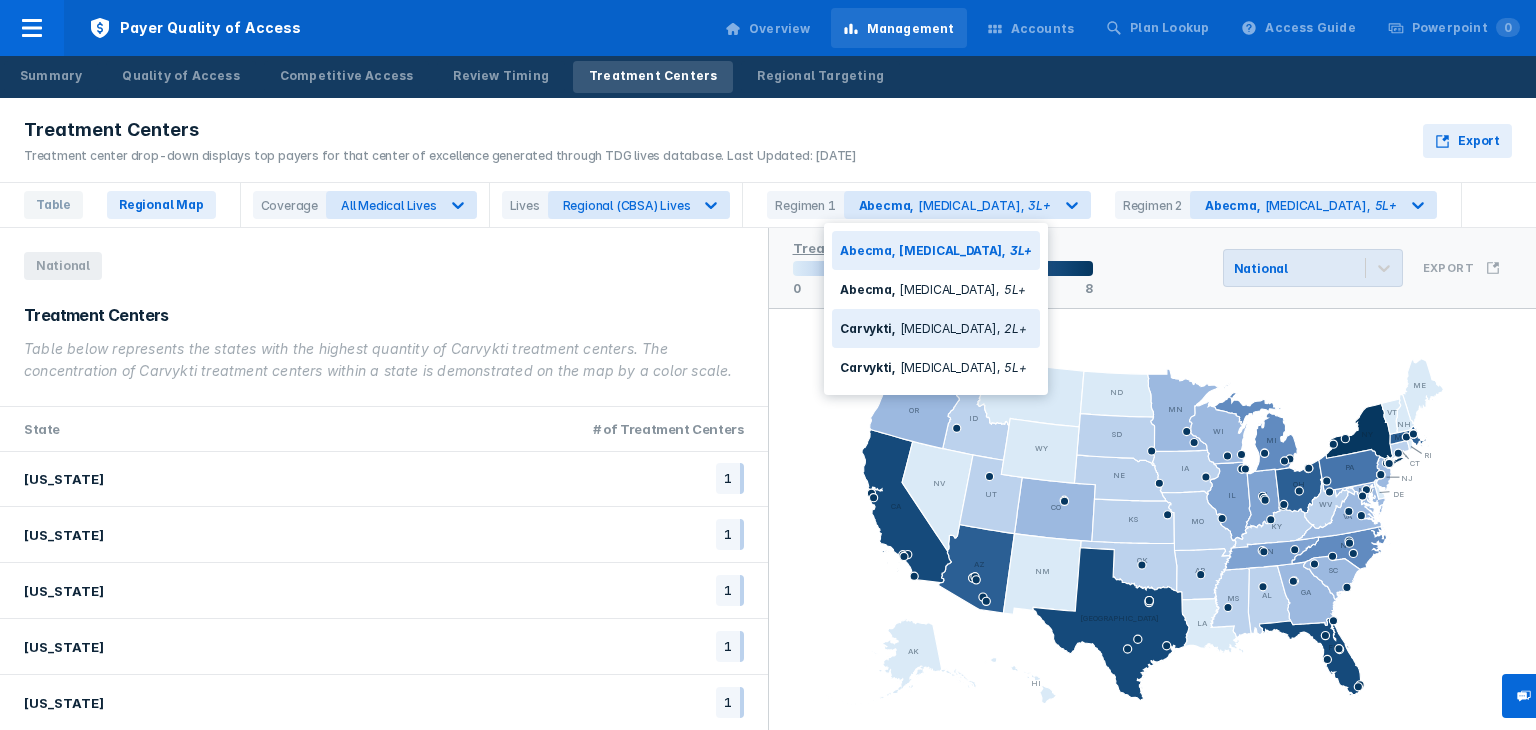 click on "Carvykti , [MEDICAL_DATA] , 2L+" at bounding box center [936, 328] 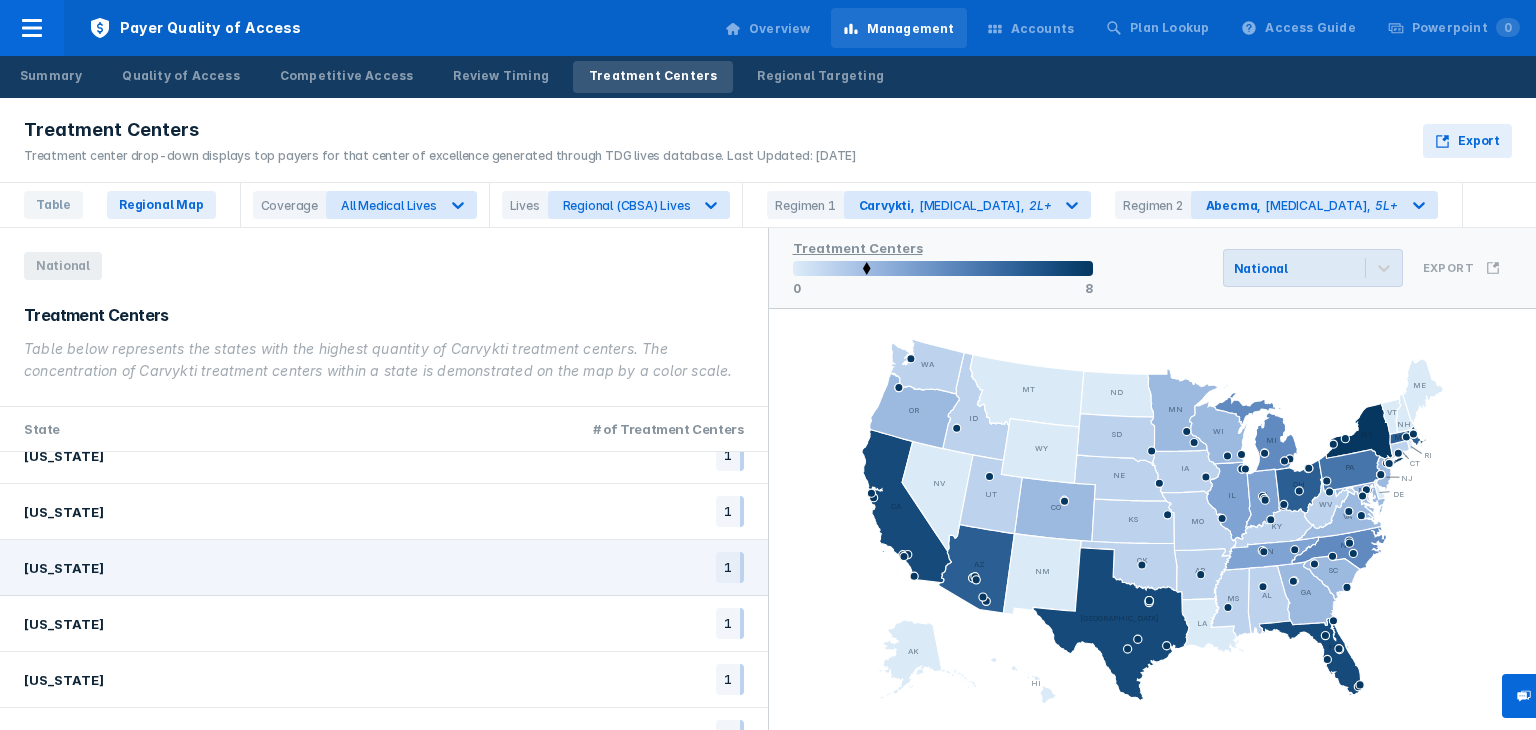 scroll, scrollTop: 1849, scrollLeft: 0, axis: vertical 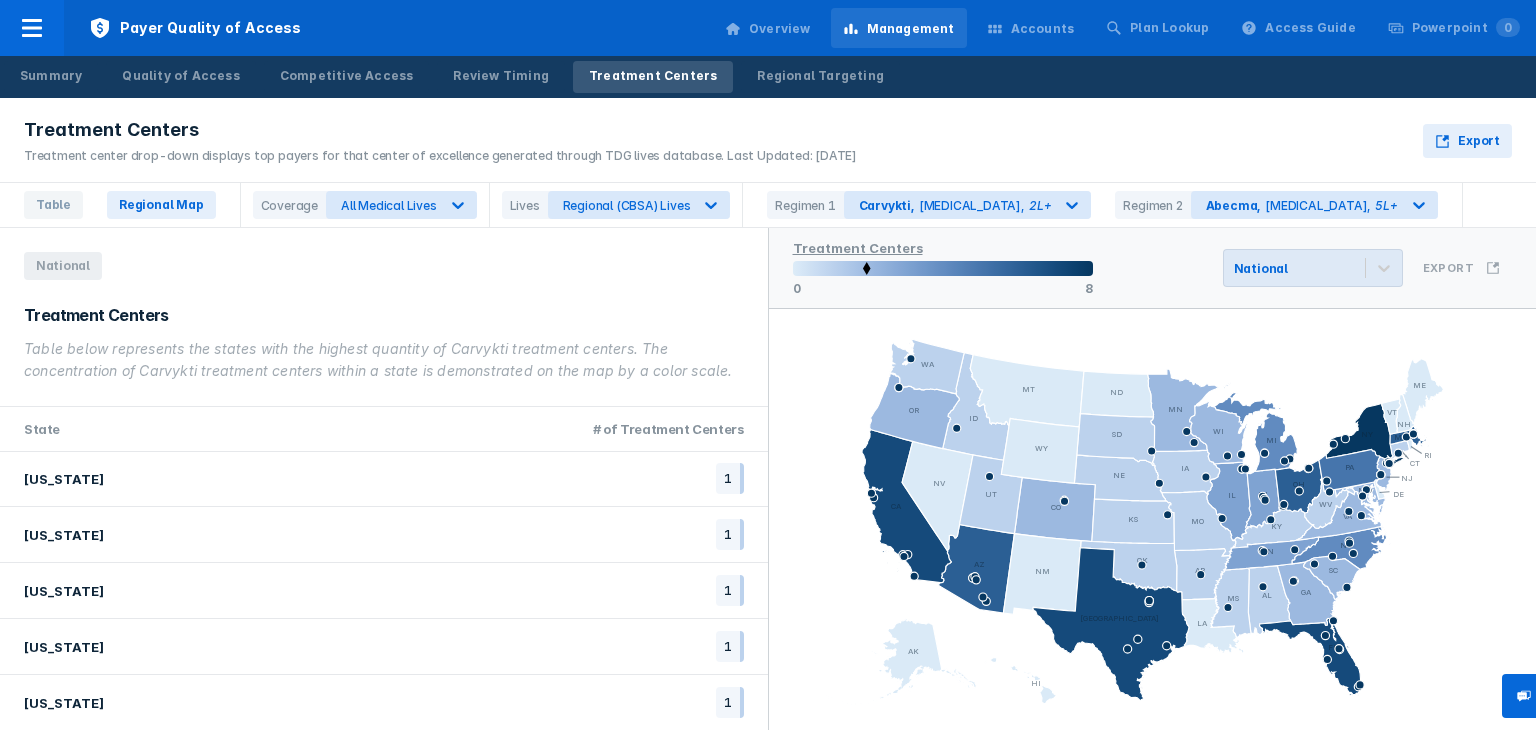click on "Treatment Centers" at bounding box center [653, 76] 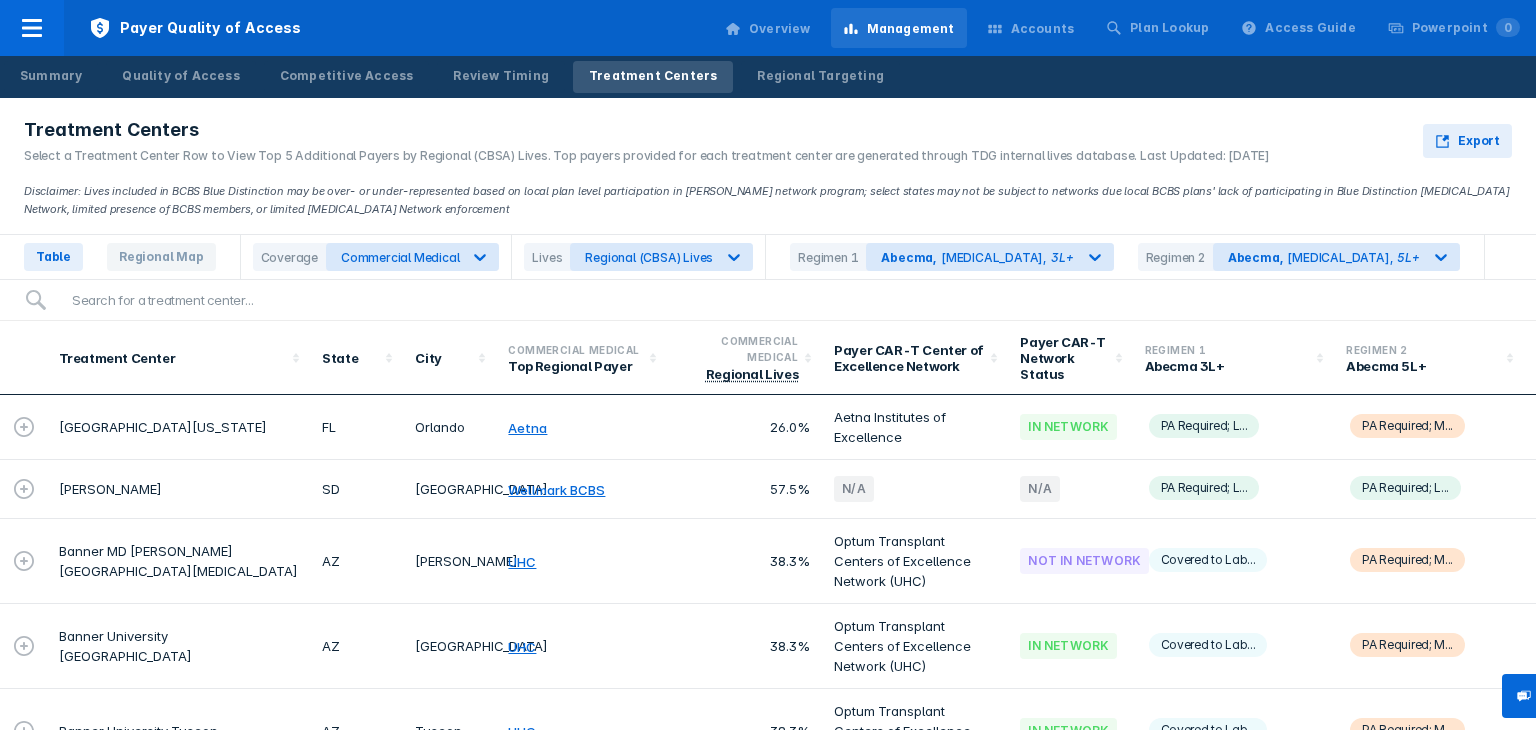click on "26.0%" at bounding box center (744, 427) 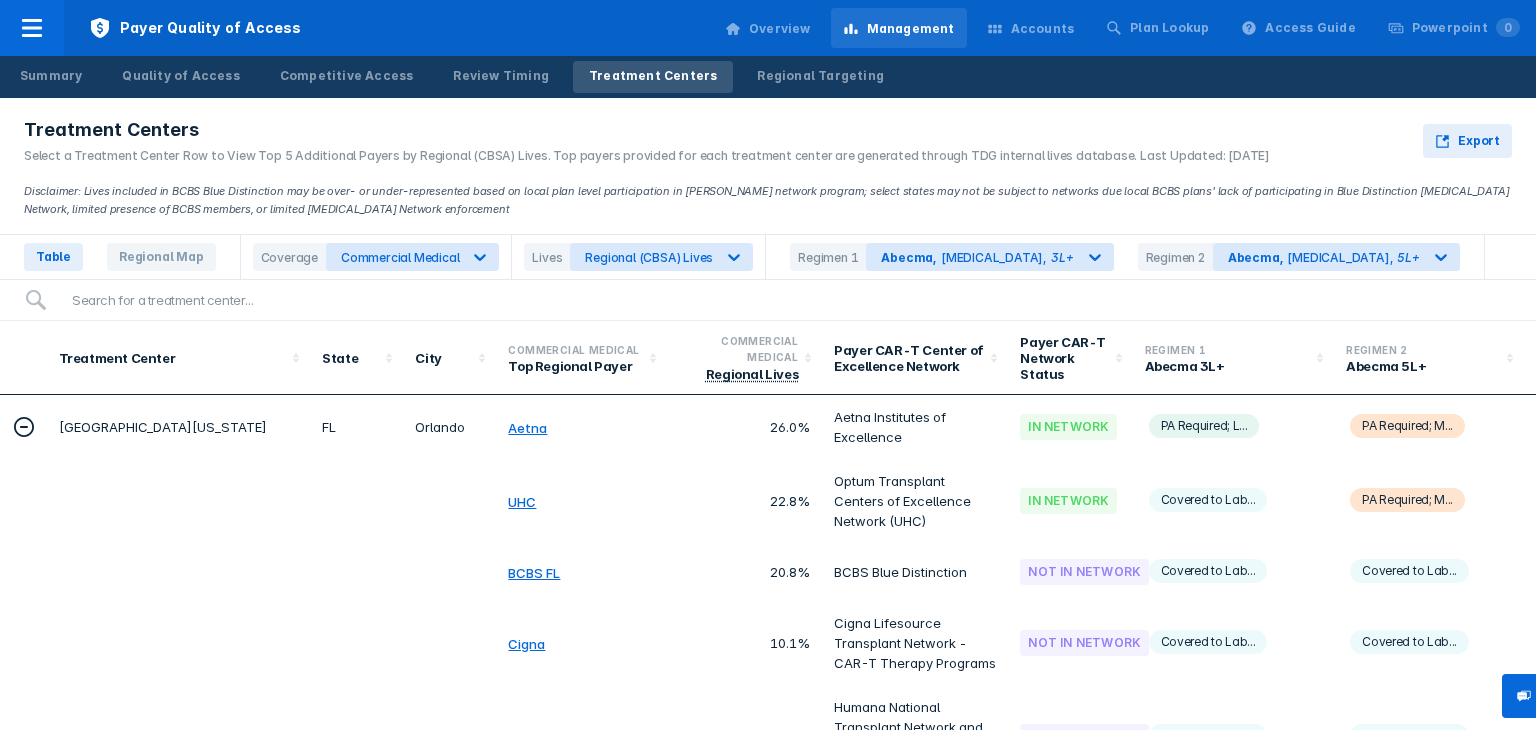 scroll, scrollTop: 200, scrollLeft: 0, axis: vertical 